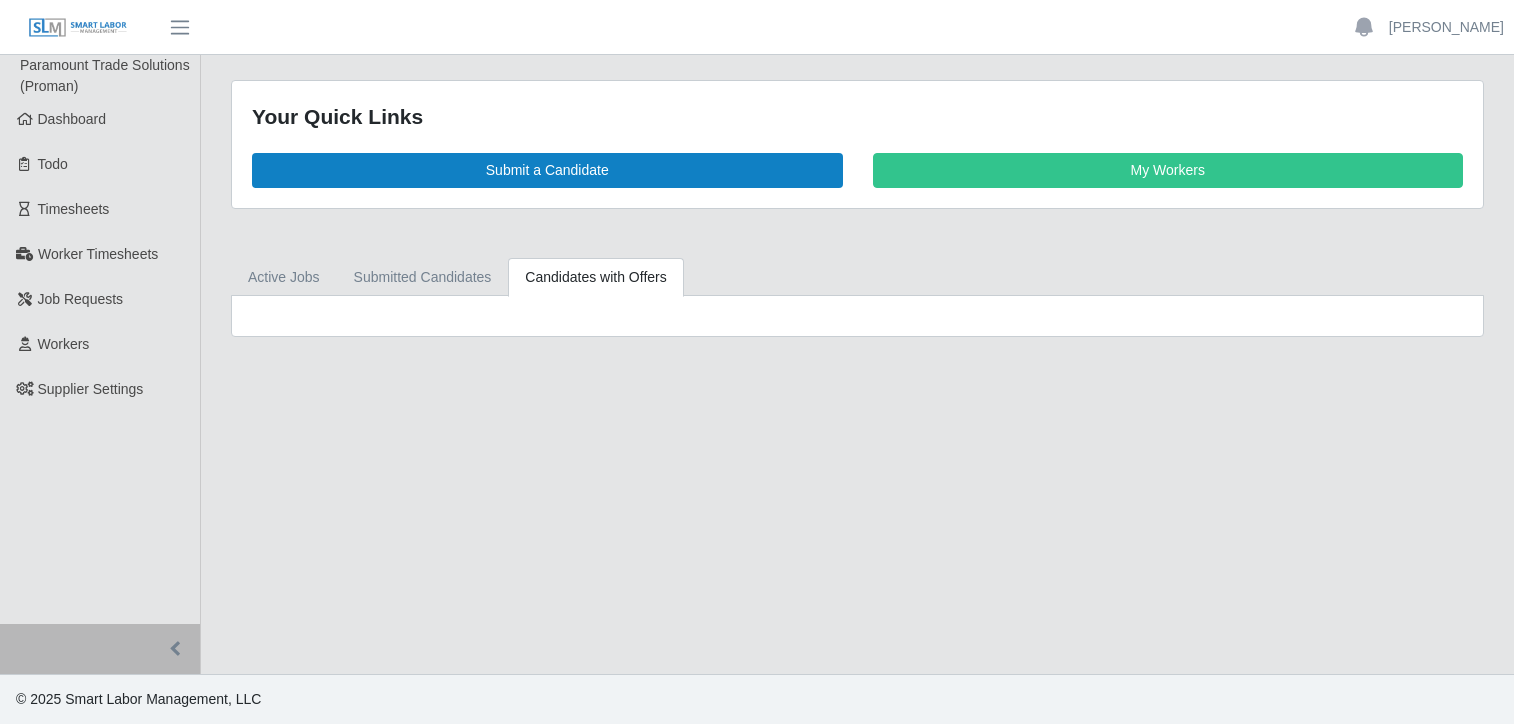 scroll, scrollTop: 0, scrollLeft: 0, axis: both 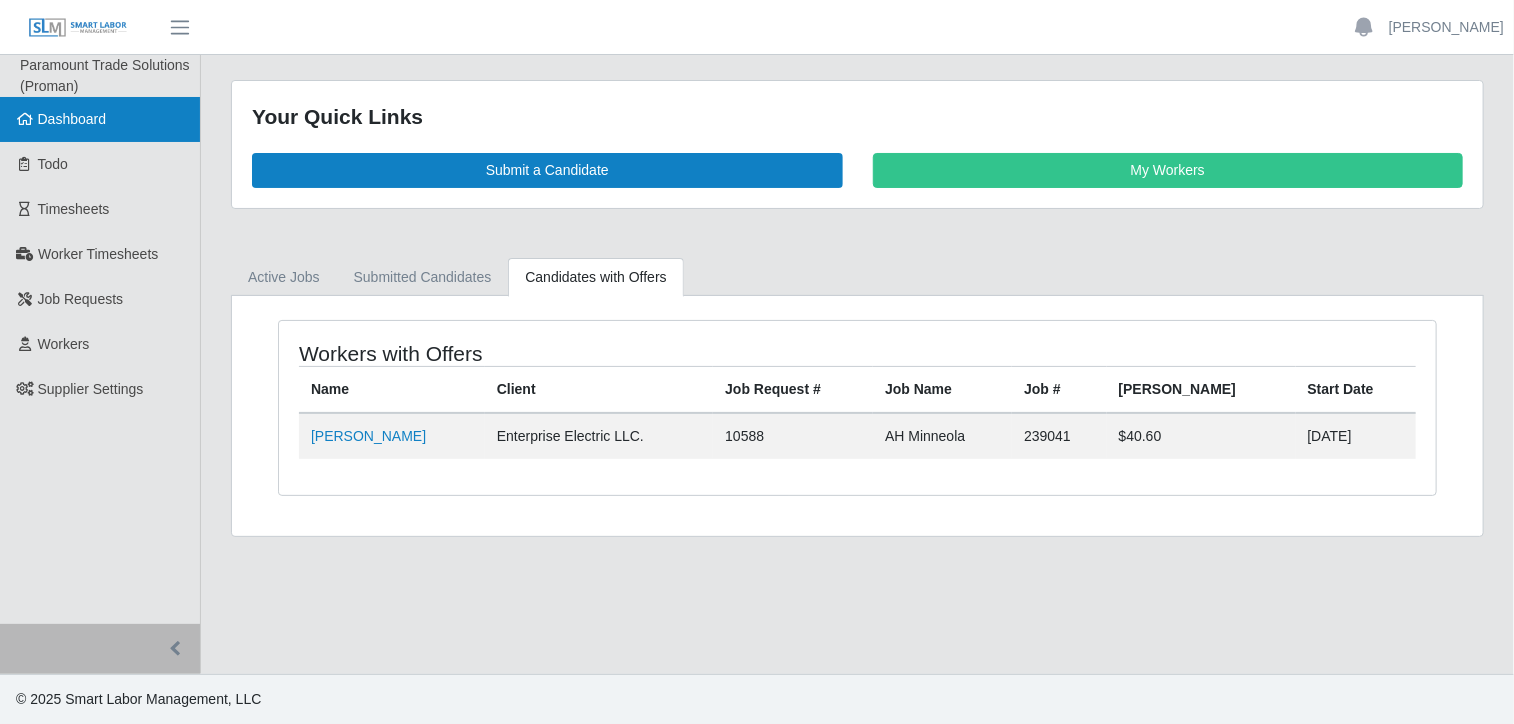 click on "Dashboard" at bounding box center (72, 119) 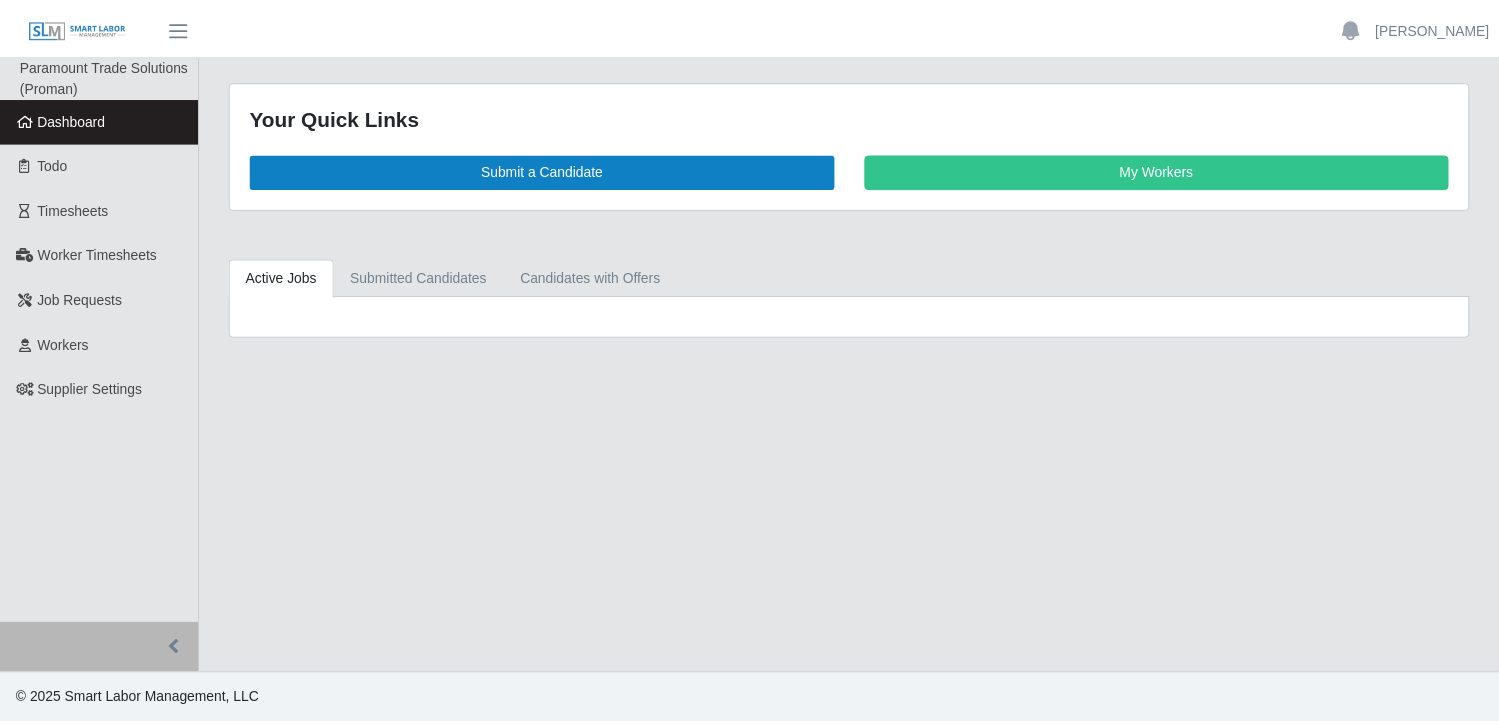 scroll, scrollTop: 0, scrollLeft: 0, axis: both 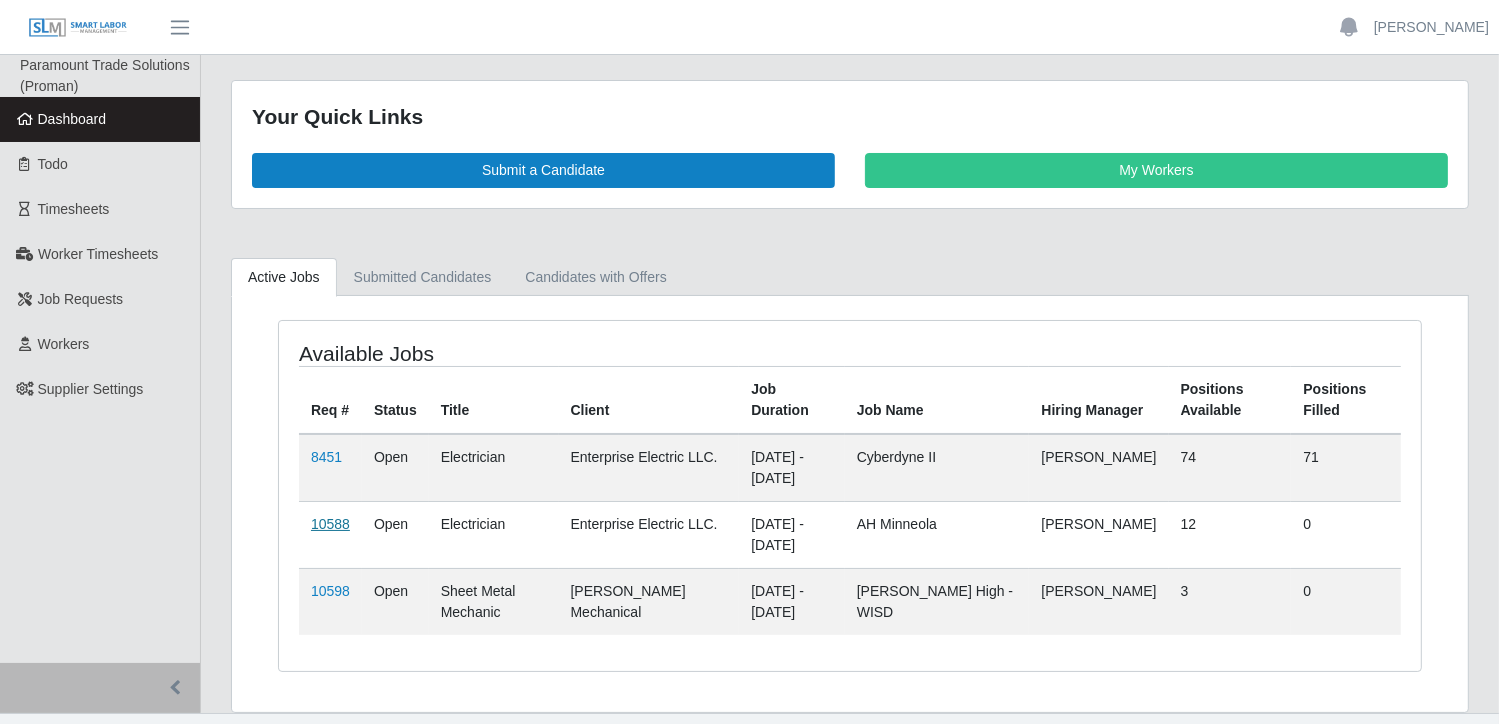 click on "10588" at bounding box center [330, 524] 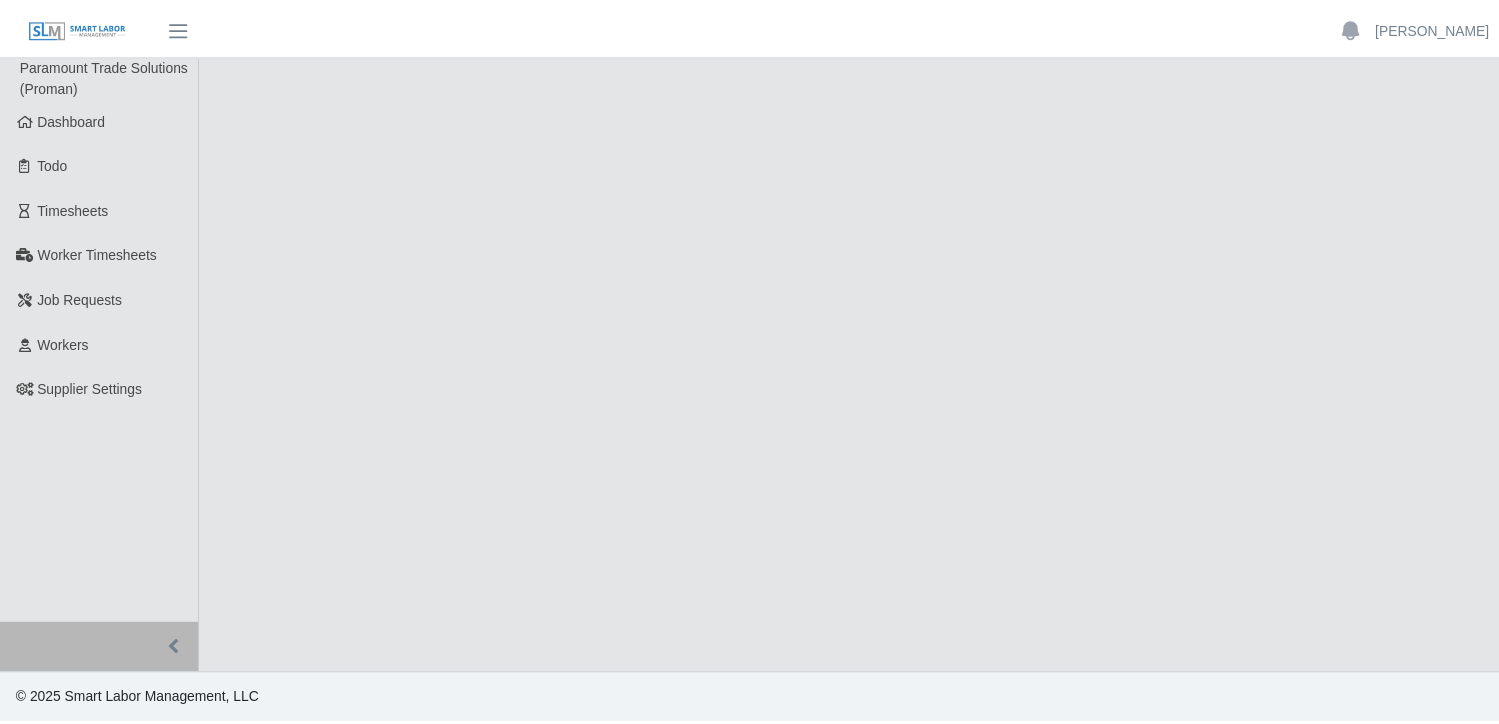scroll, scrollTop: 0, scrollLeft: 0, axis: both 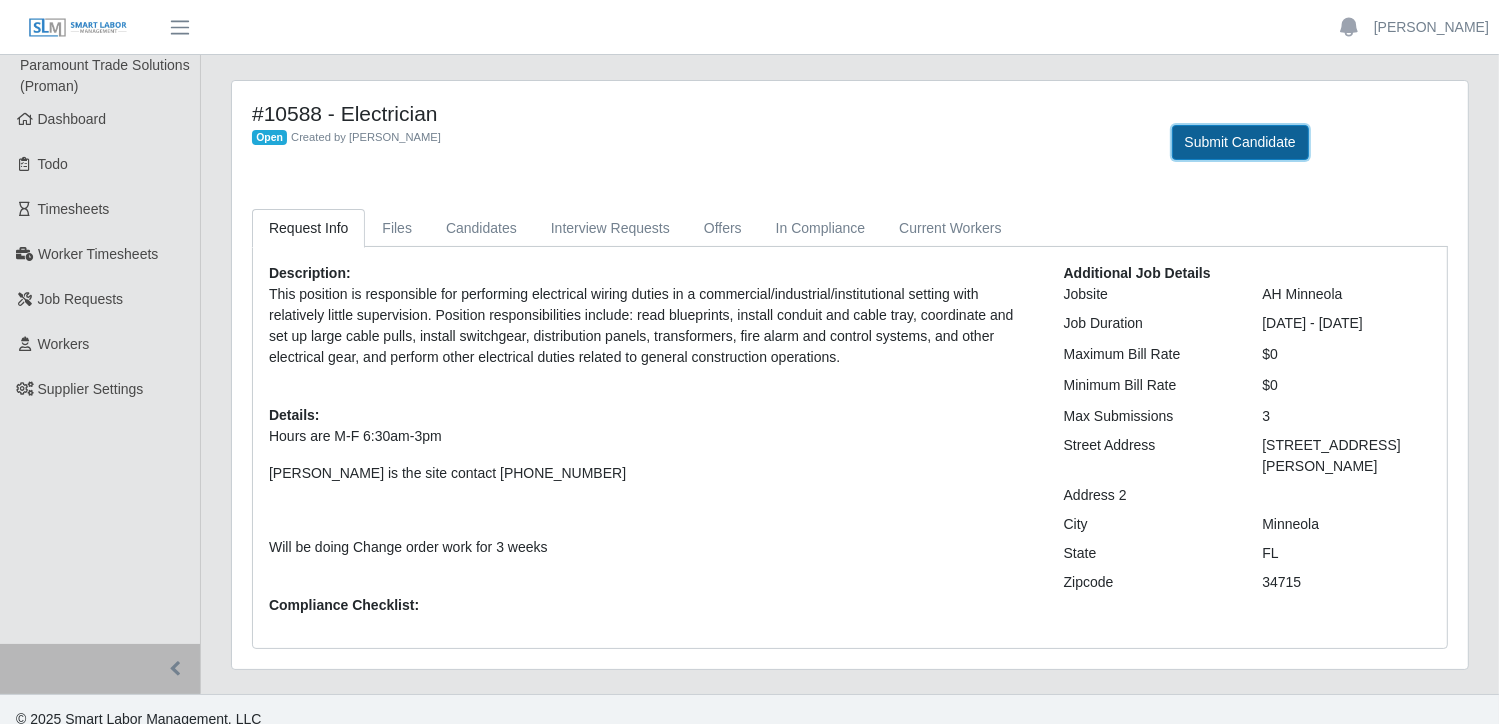 click on "Submit Candidate" at bounding box center (1240, 142) 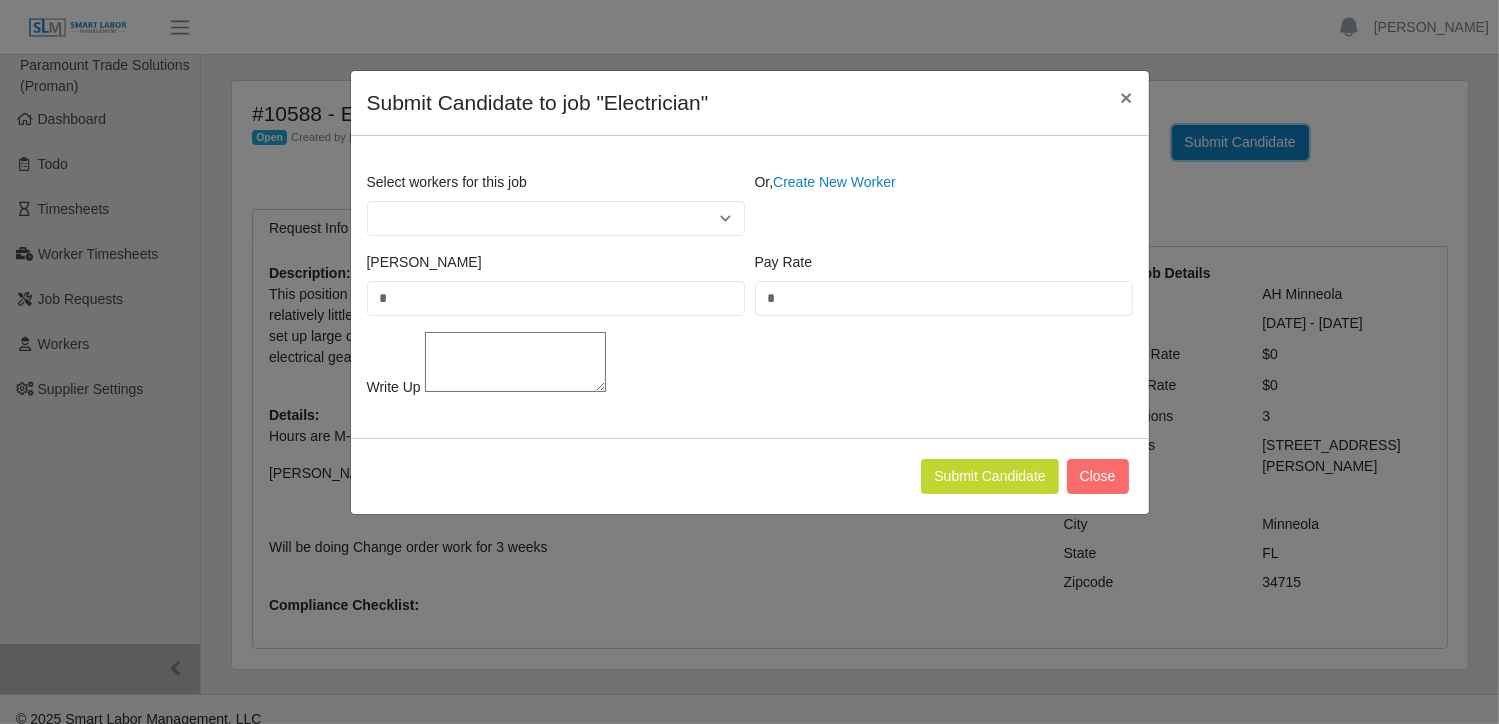 select 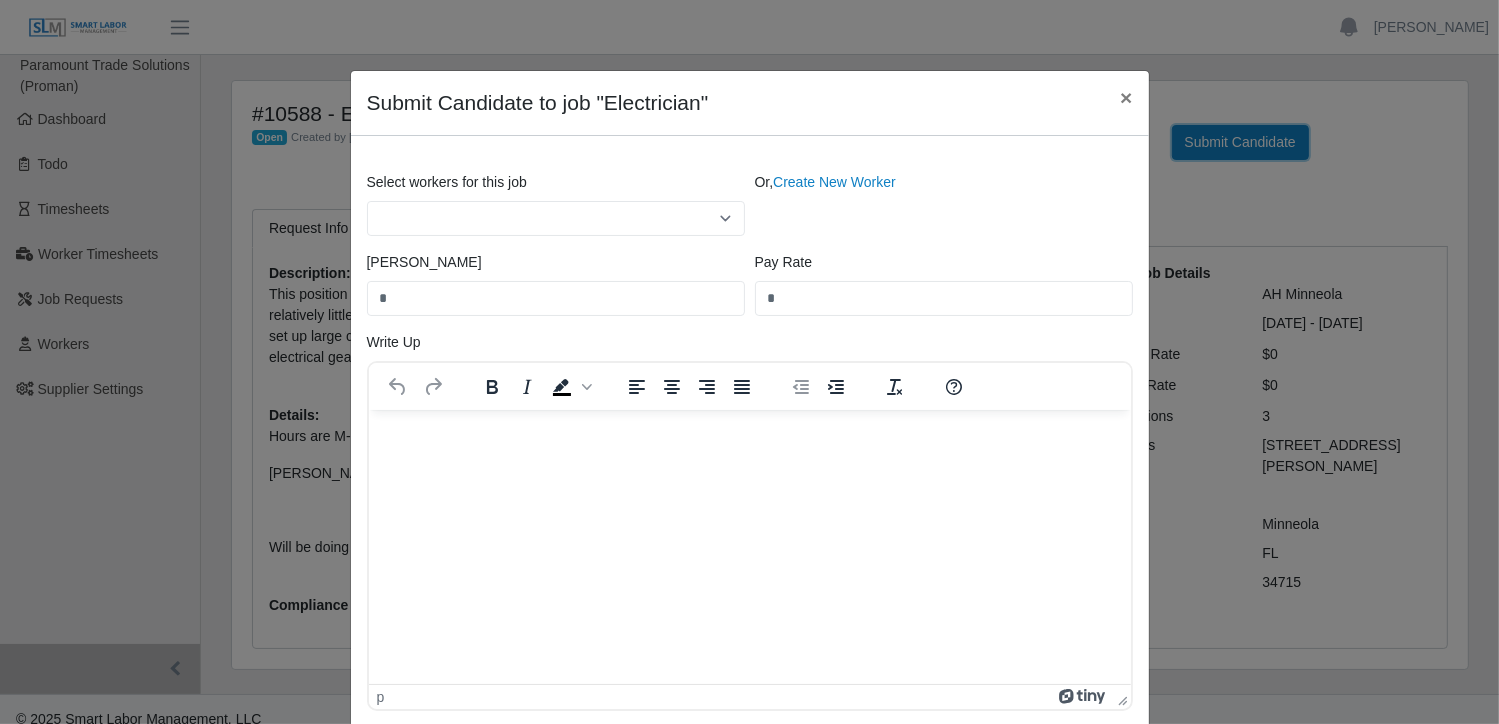 scroll, scrollTop: 0, scrollLeft: 0, axis: both 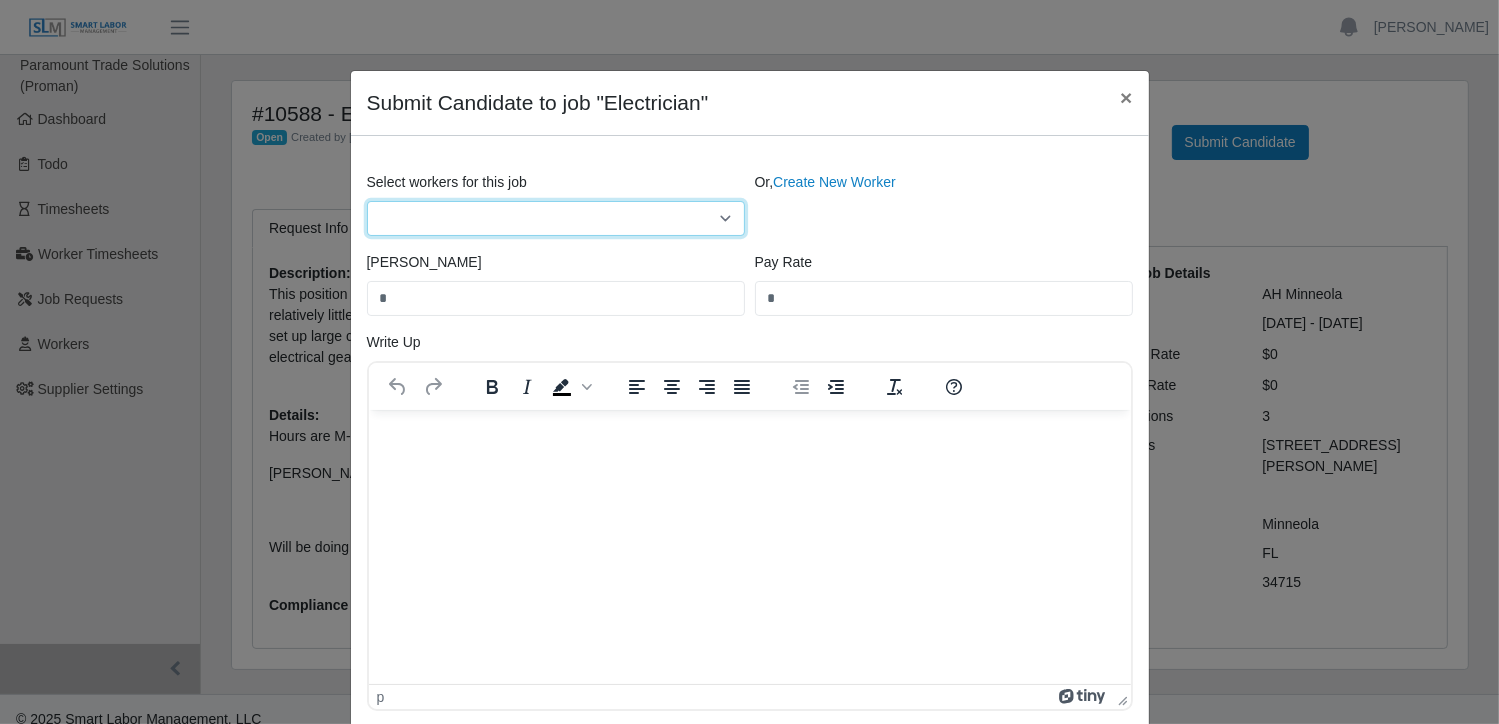 click on "**********" at bounding box center [556, 218] 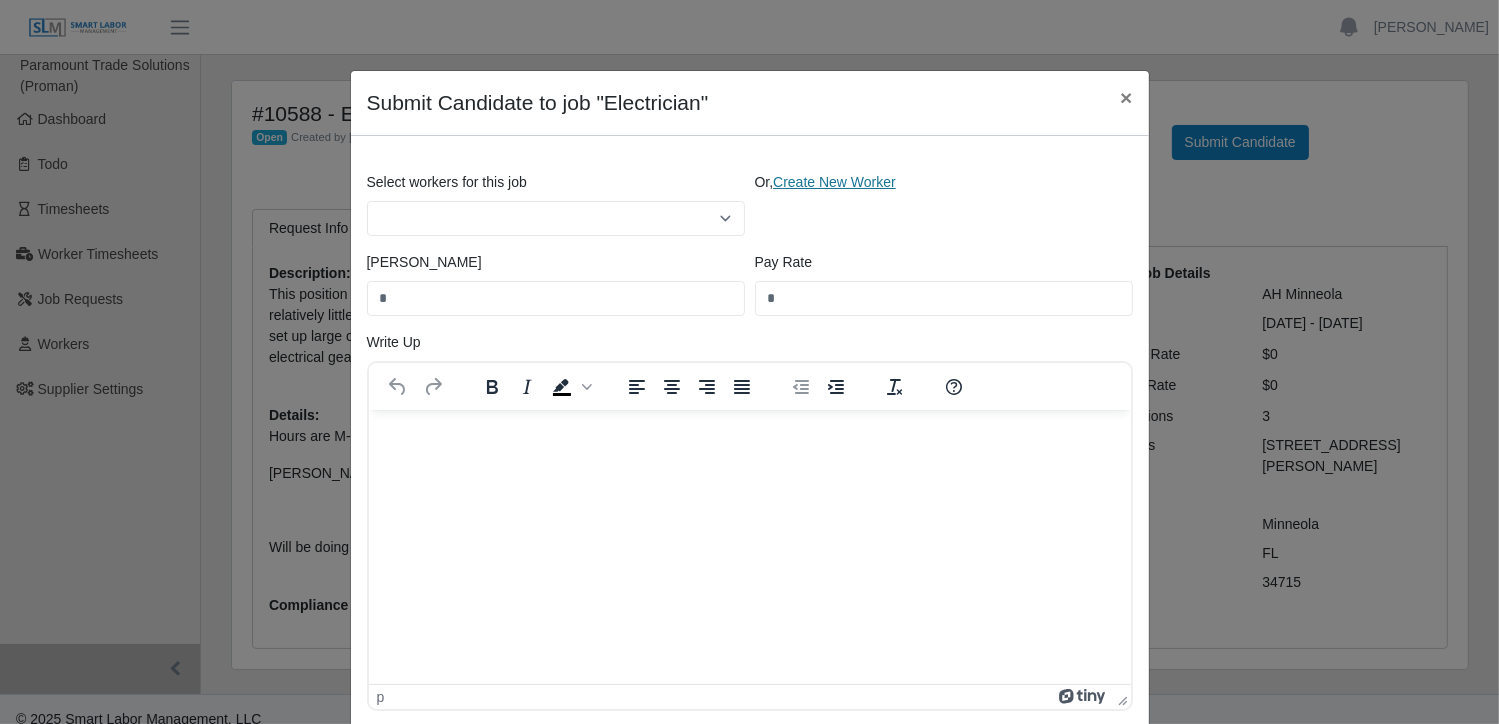 click on "Create New Worker" at bounding box center [834, 182] 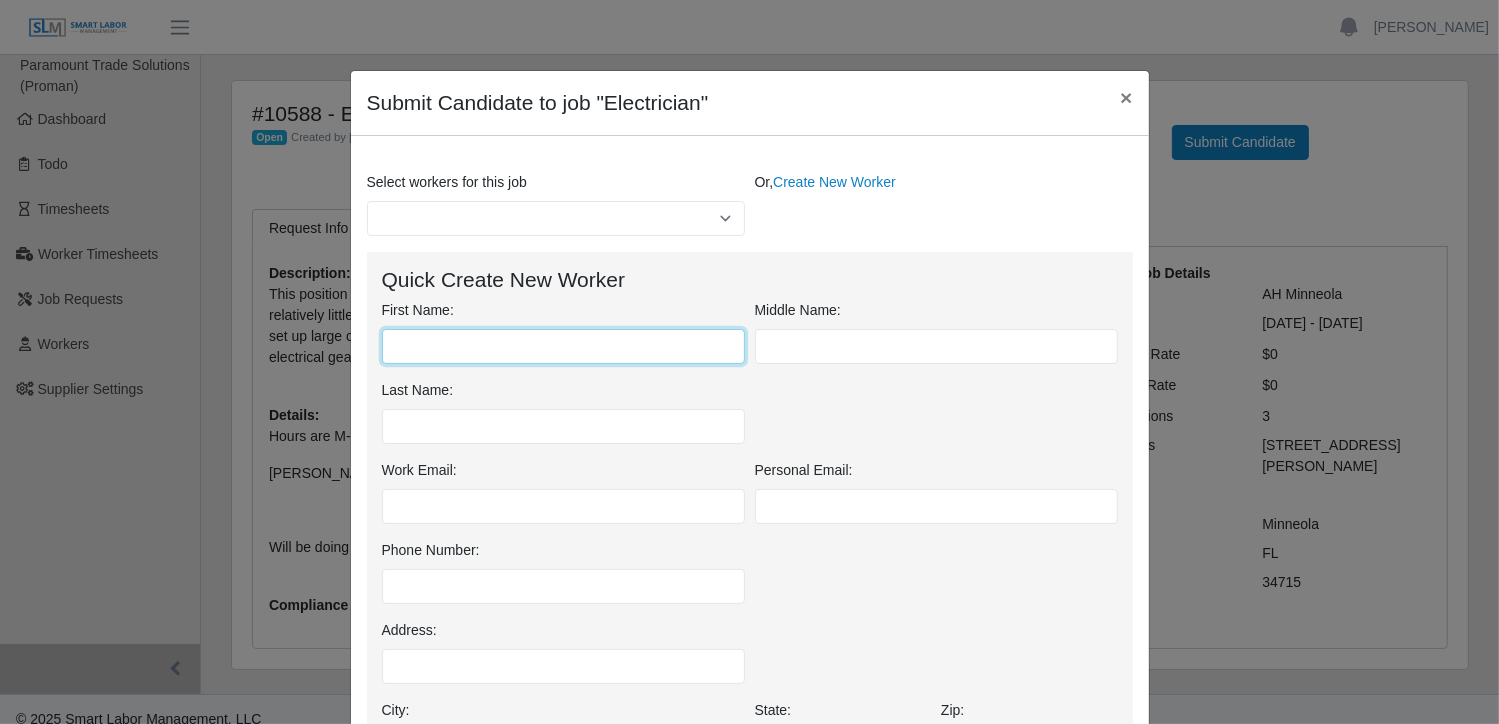 click on "First Name:" at bounding box center [563, 346] 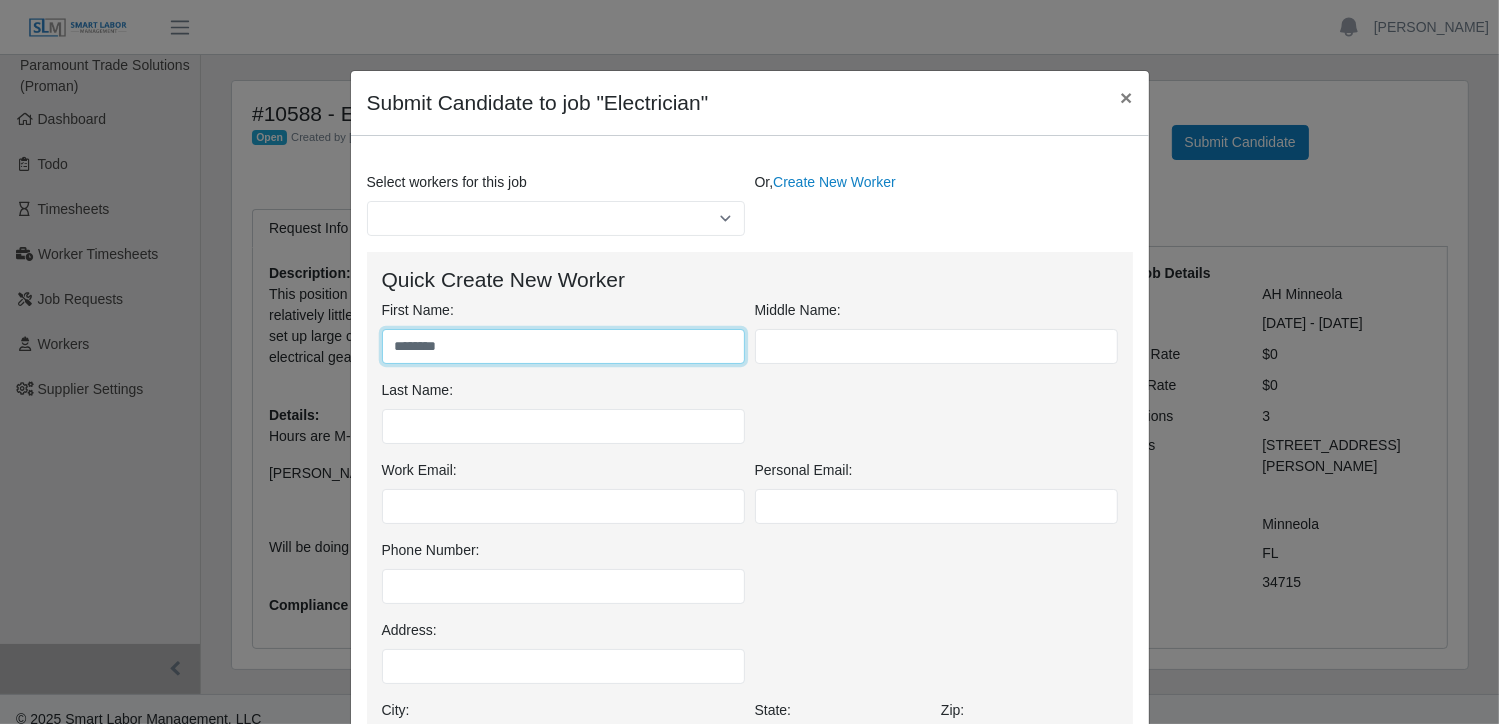 type on "********" 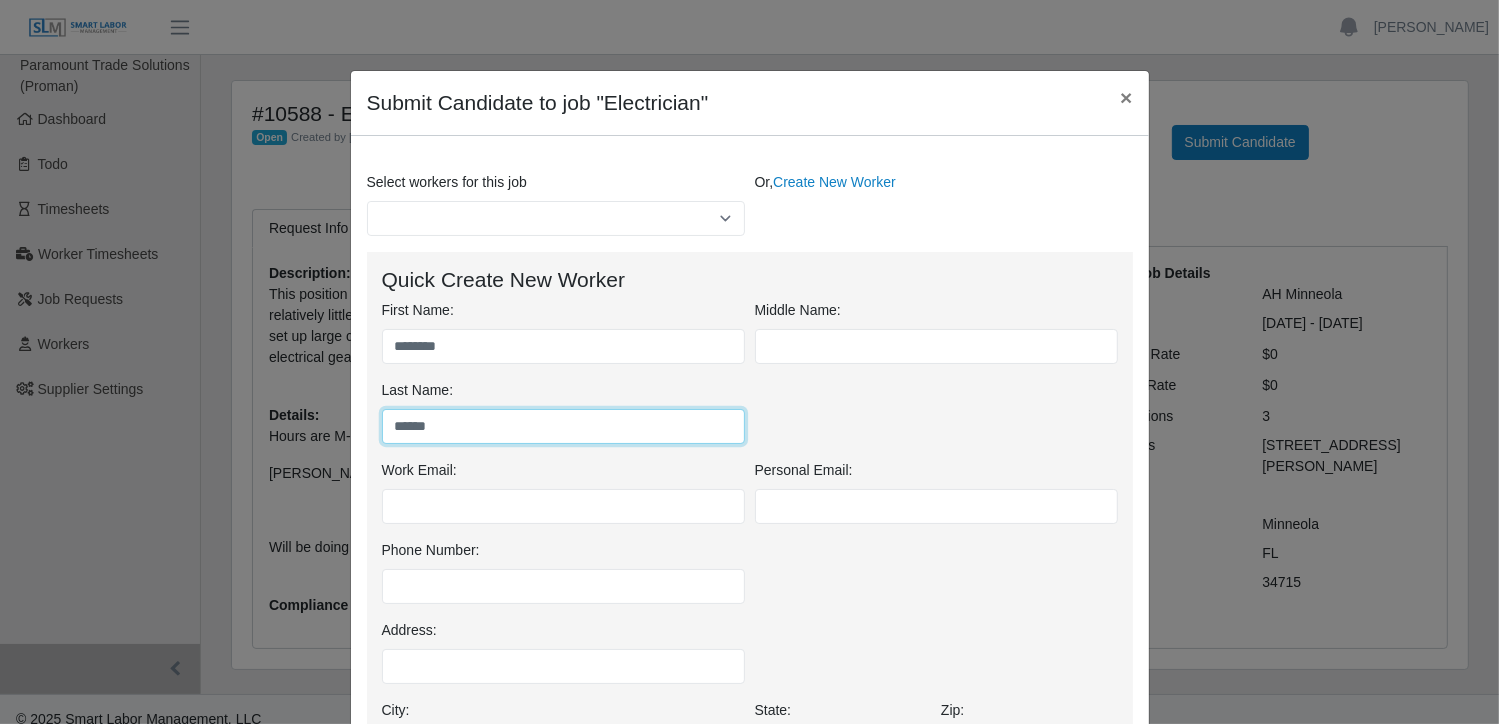 type on "******" 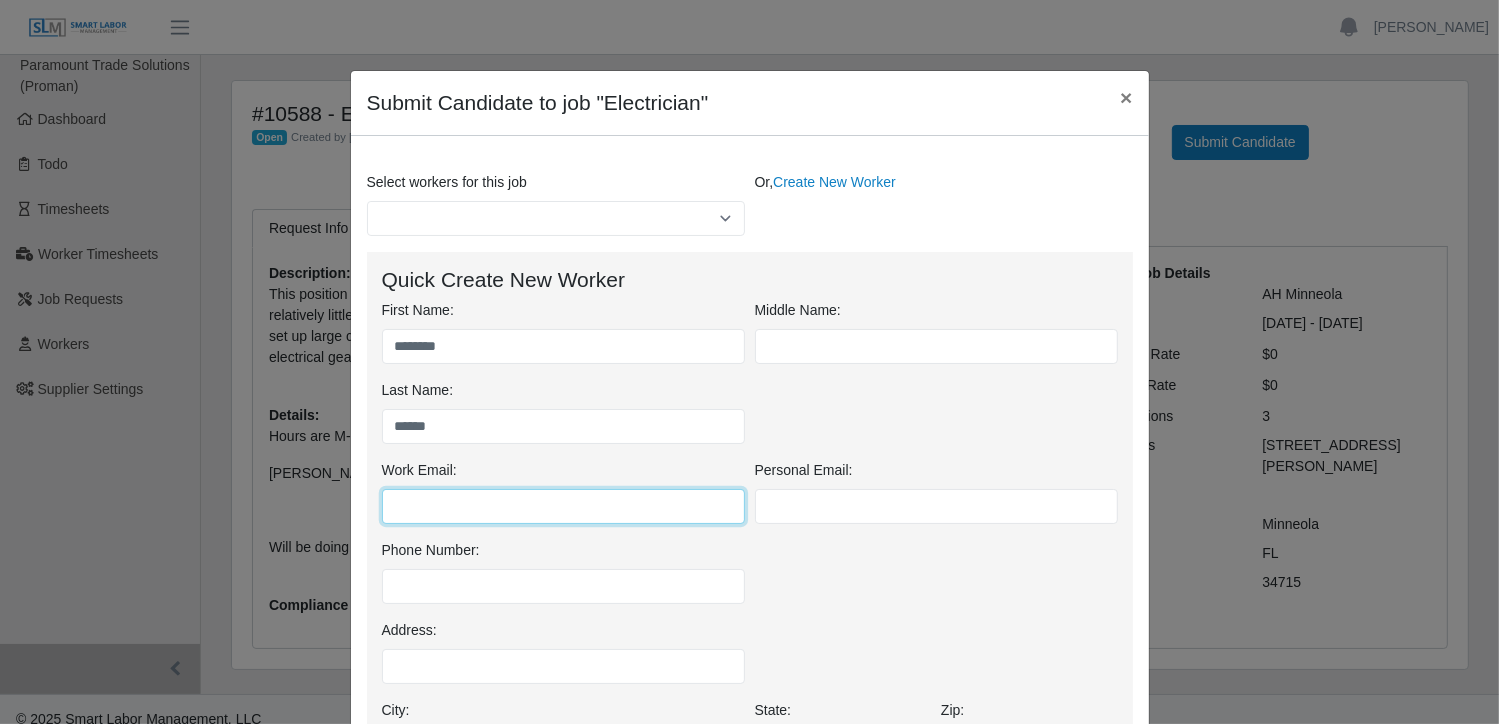 paste on "**********" 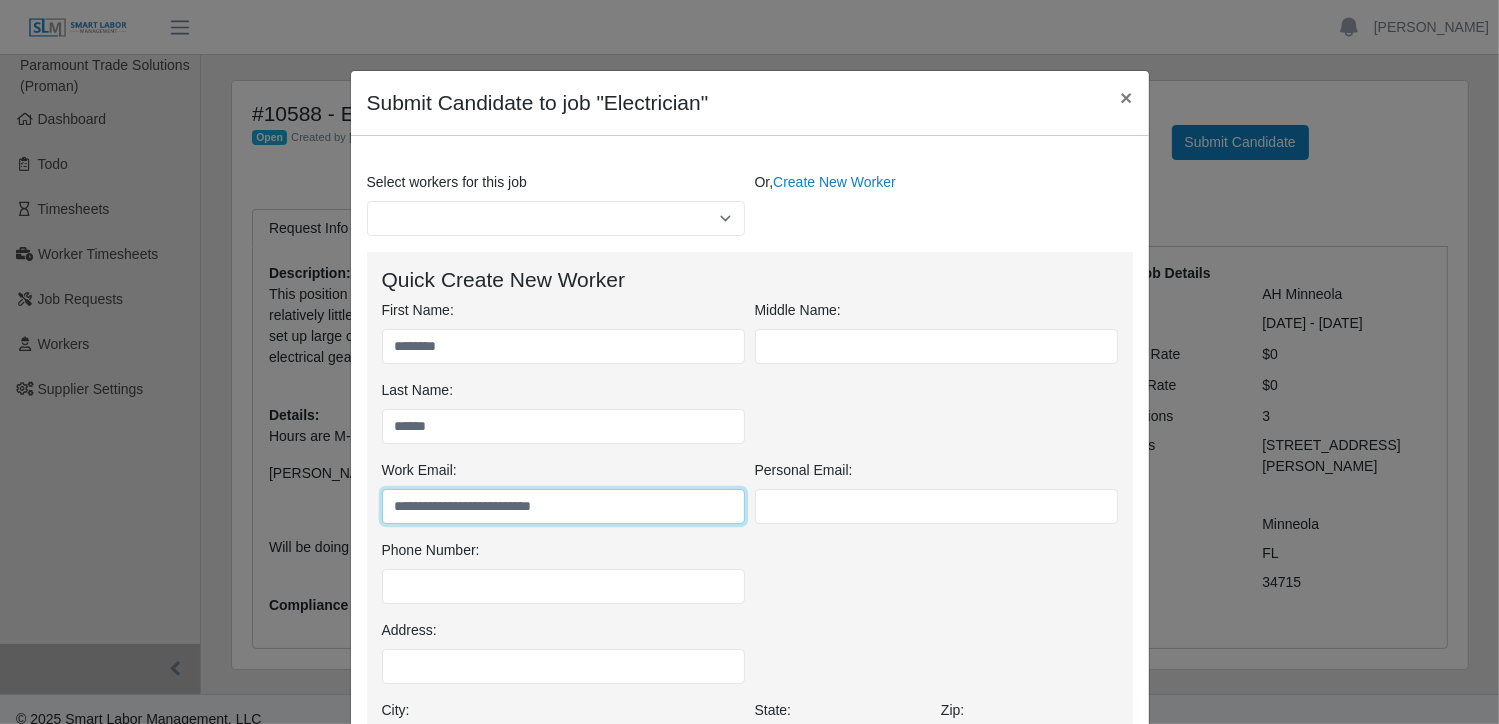 type on "**********" 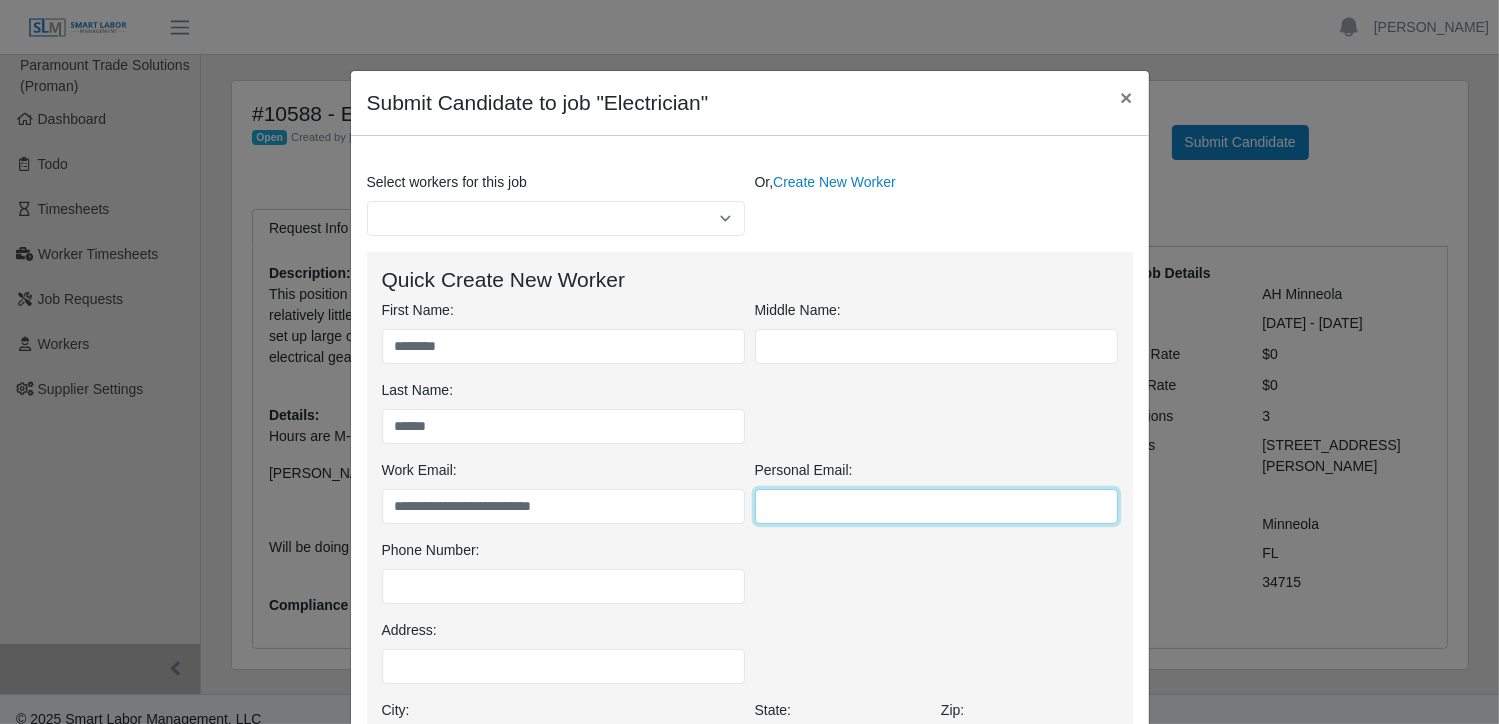 paste on "**********" 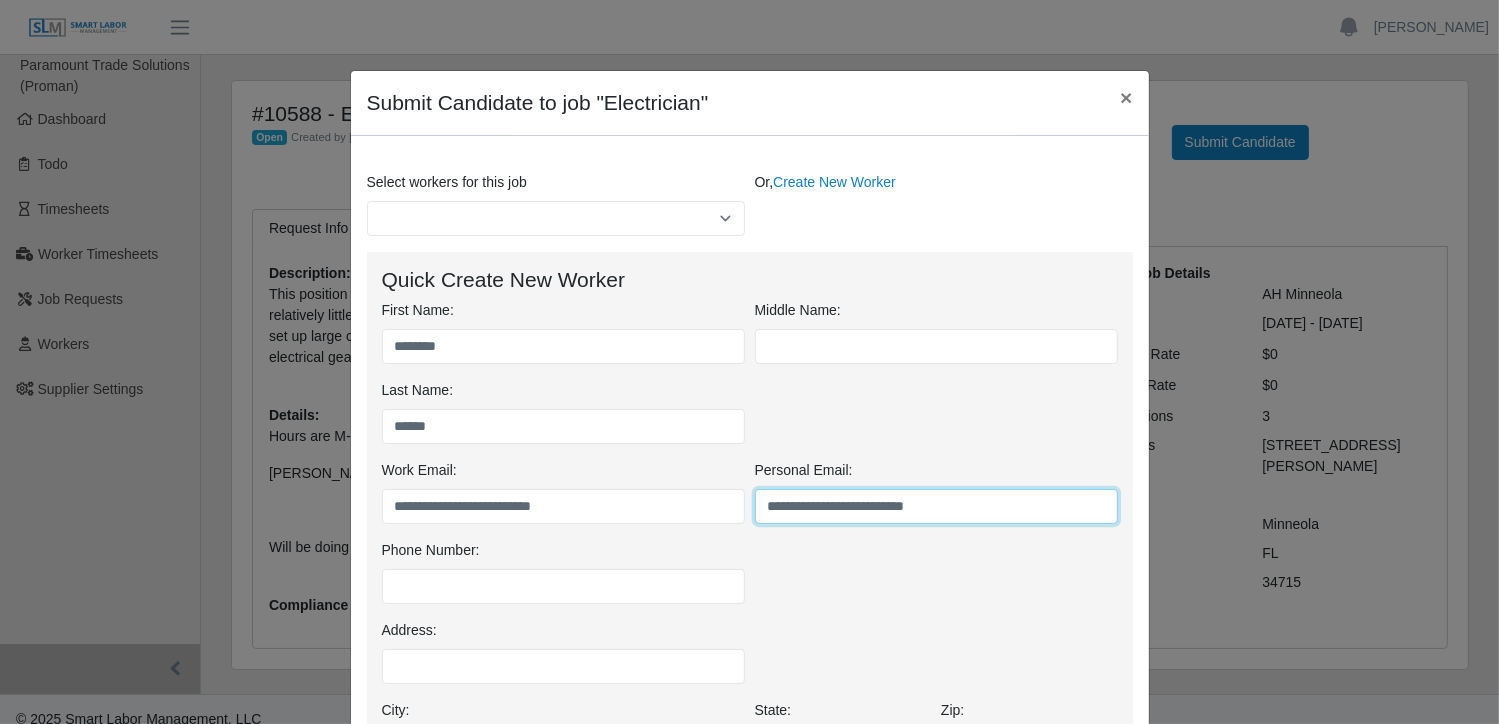 type on "**********" 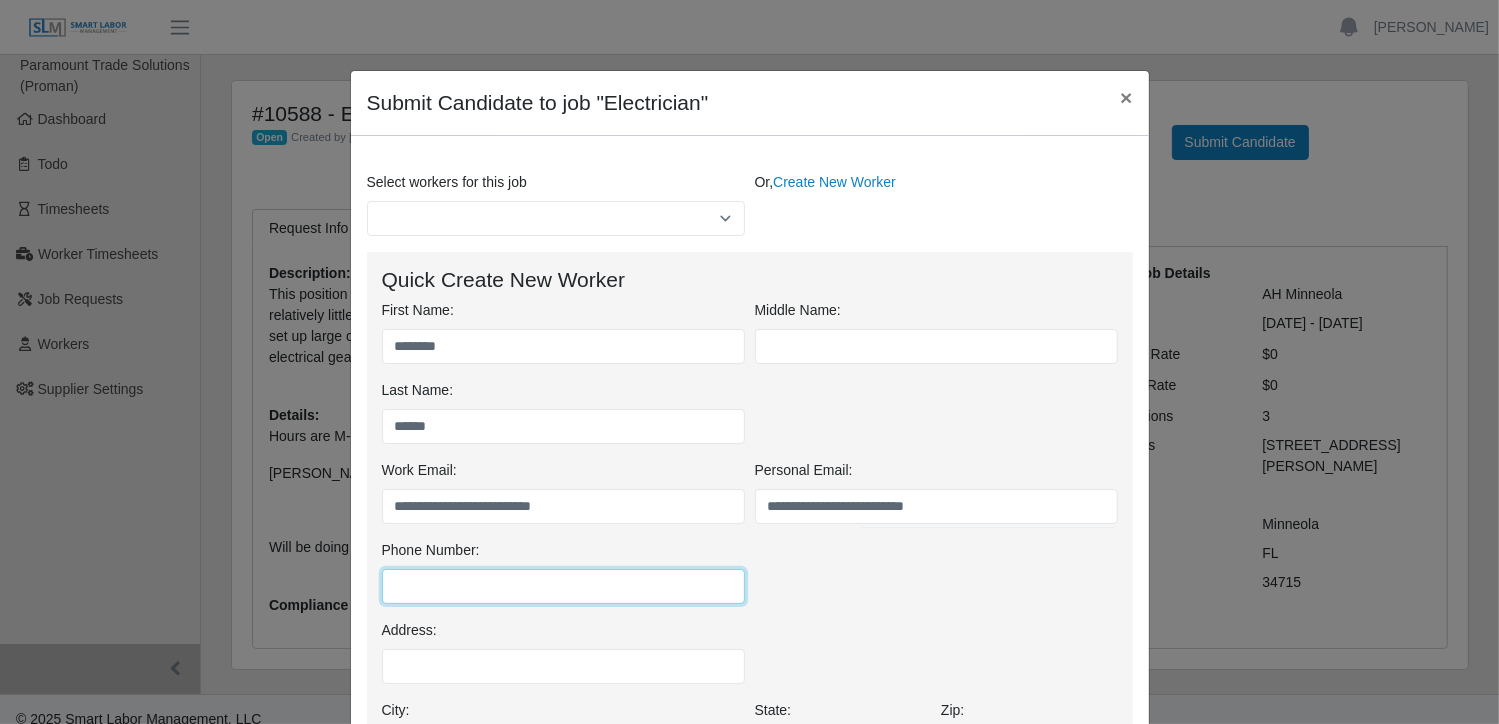 click on "Phone Number:" at bounding box center (563, 586) 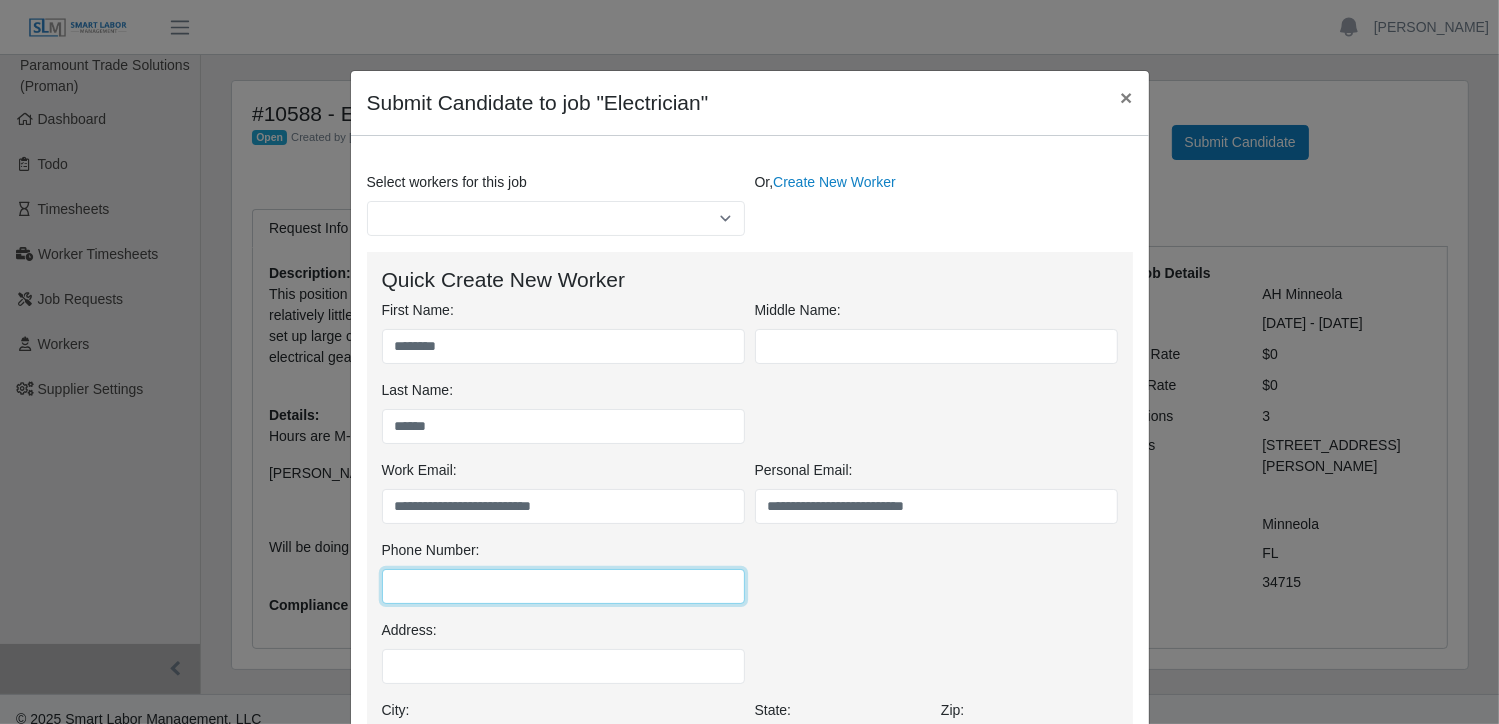 paste on "**********" 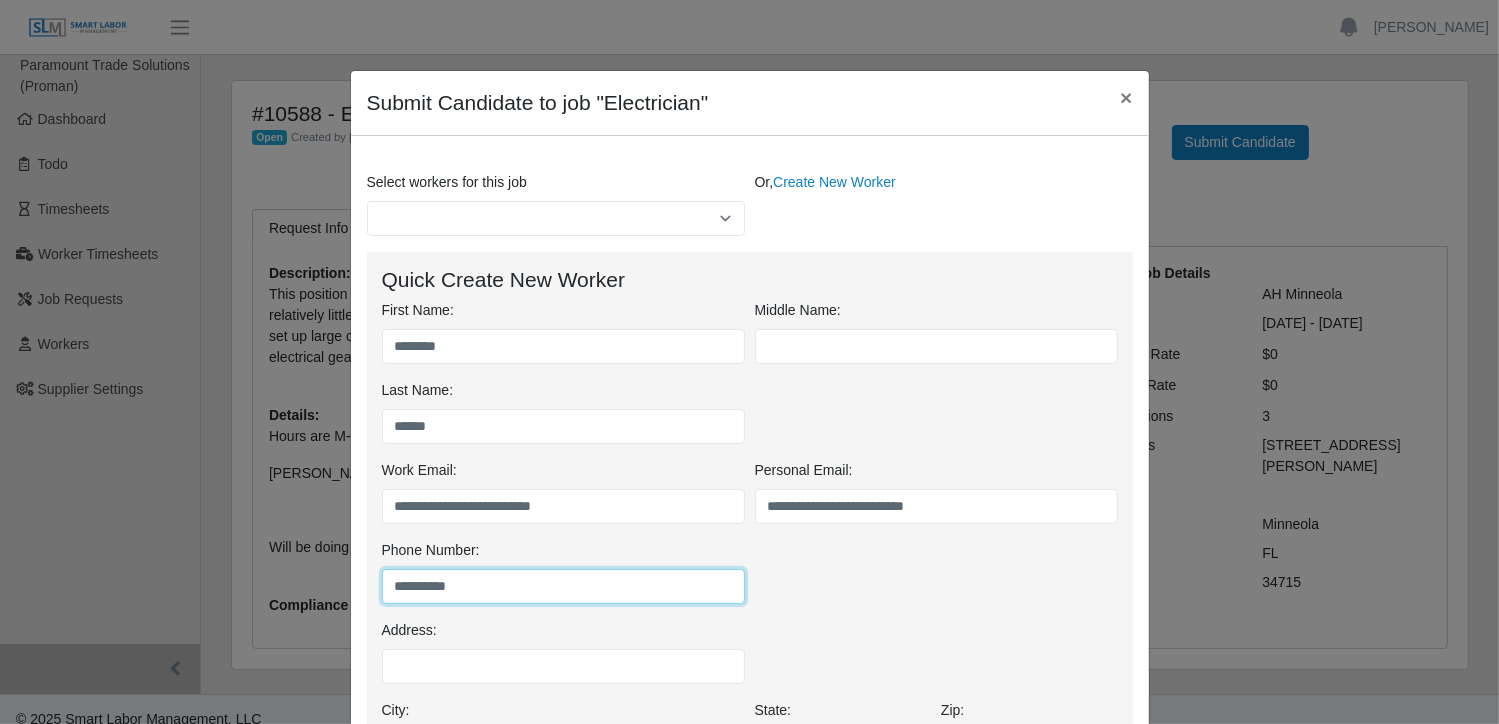 type on "**********" 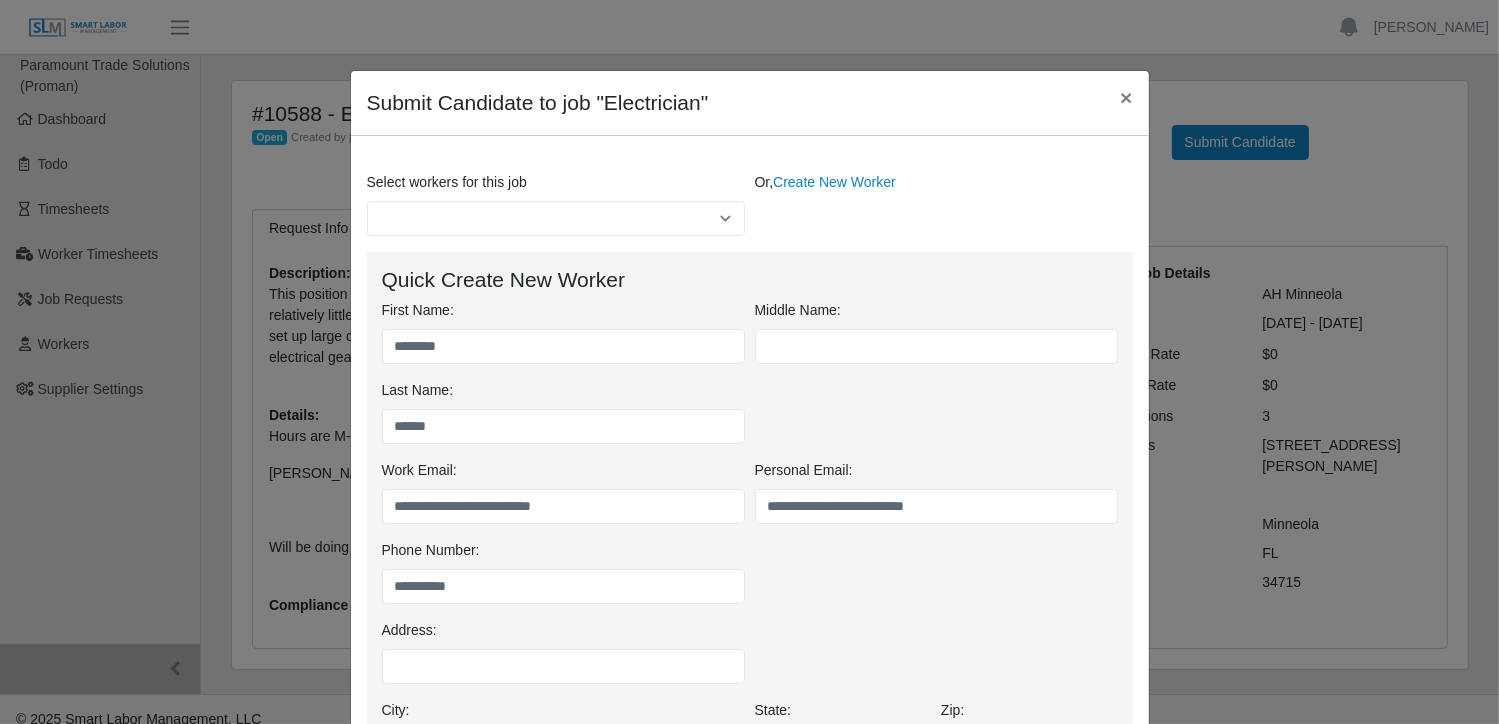 click on "**********" at bounding box center (750, 580) 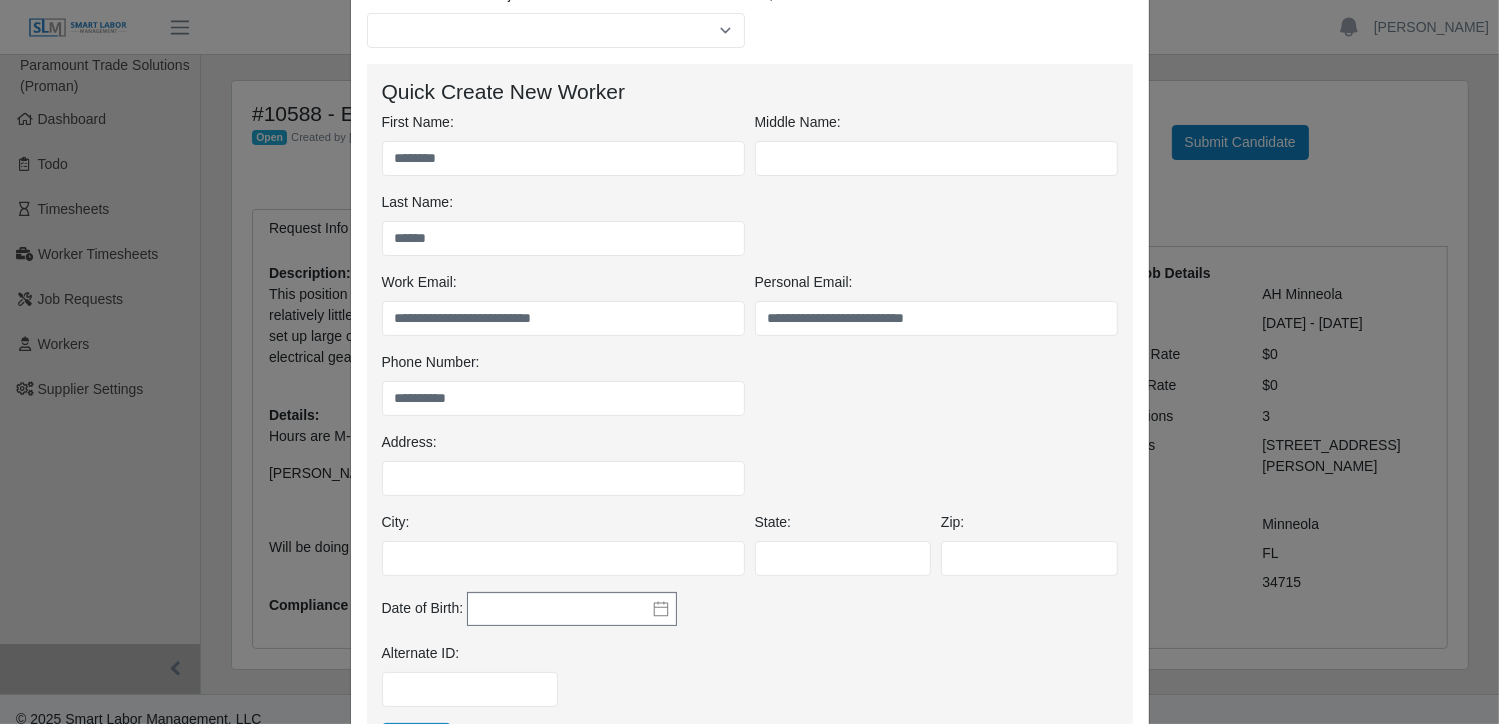 scroll, scrollTop: 200, scrollLeft: 0, axis: vertical 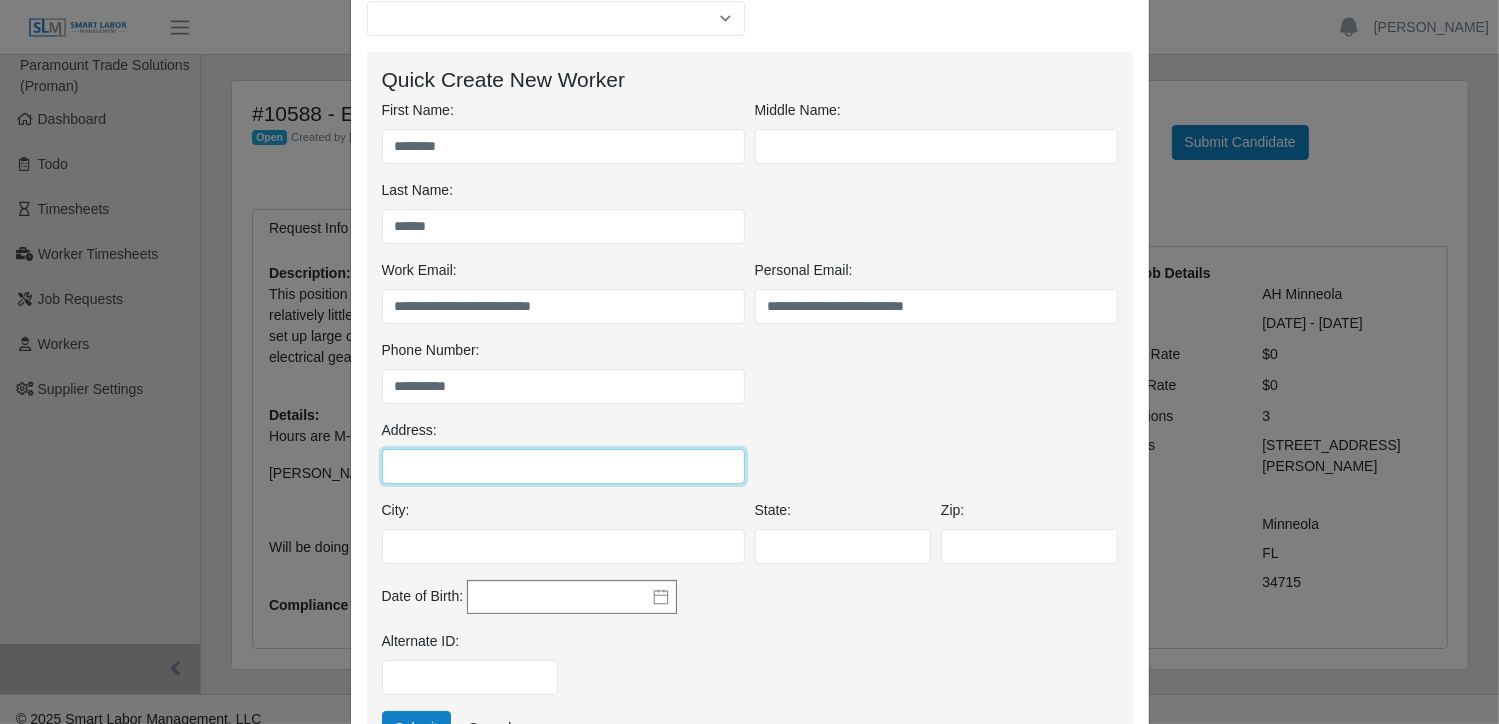 paste on "**********" 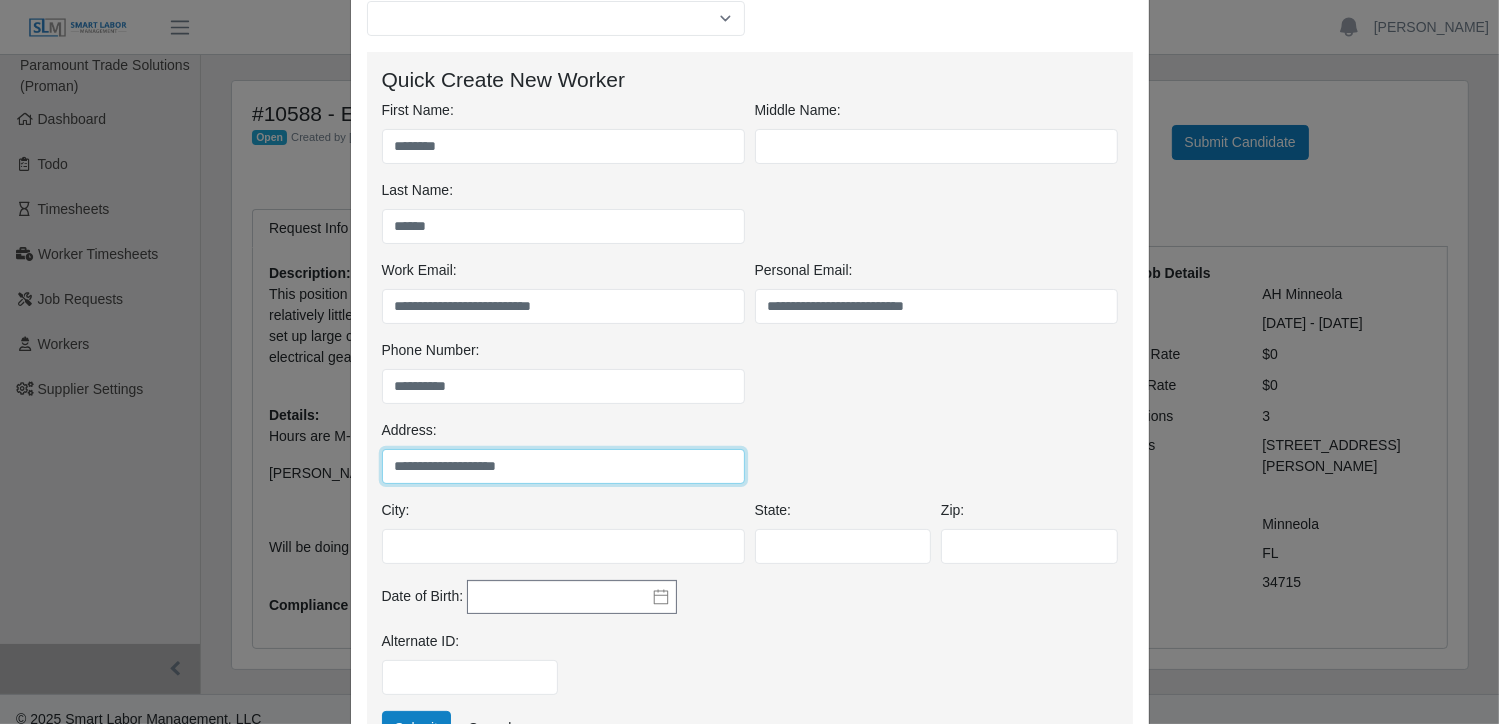 type on "**********" 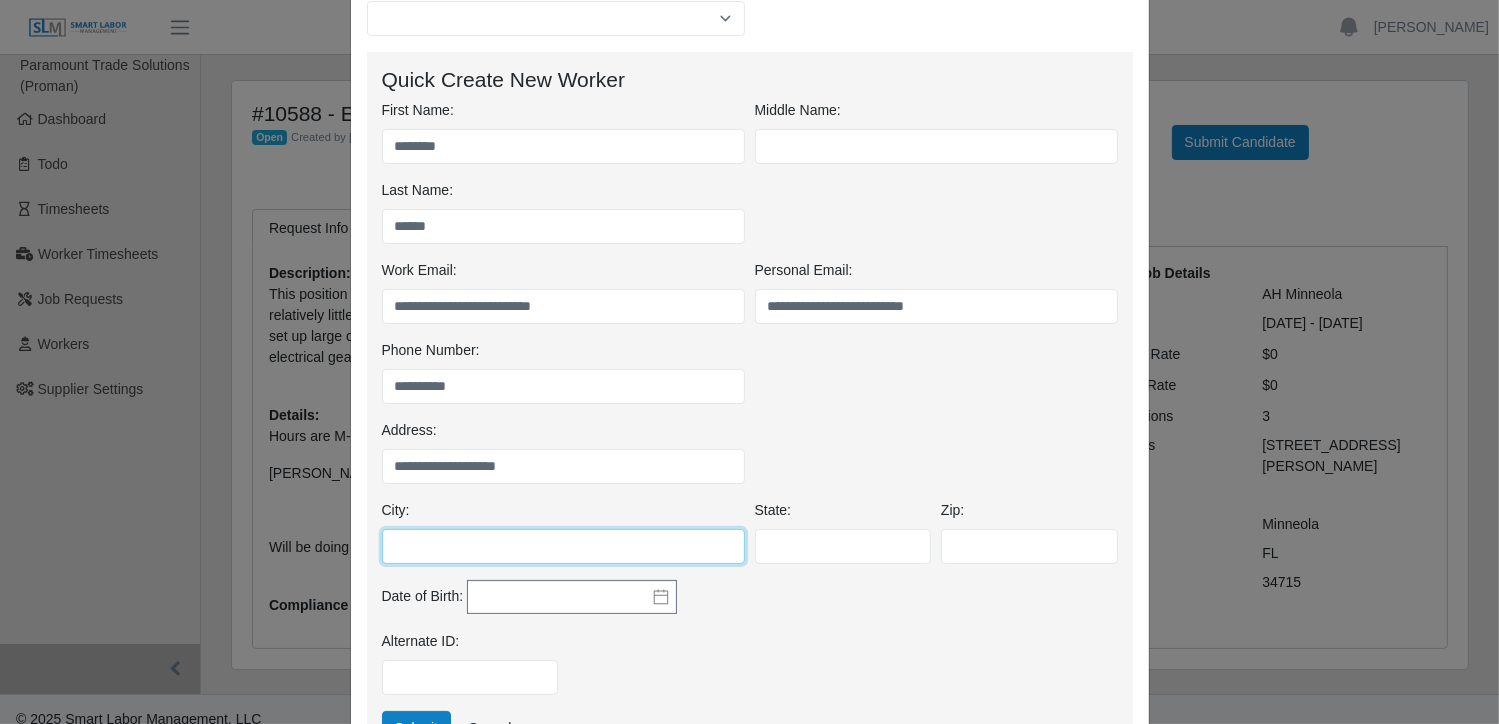 click on "City:" at bounding box center [563, 546] 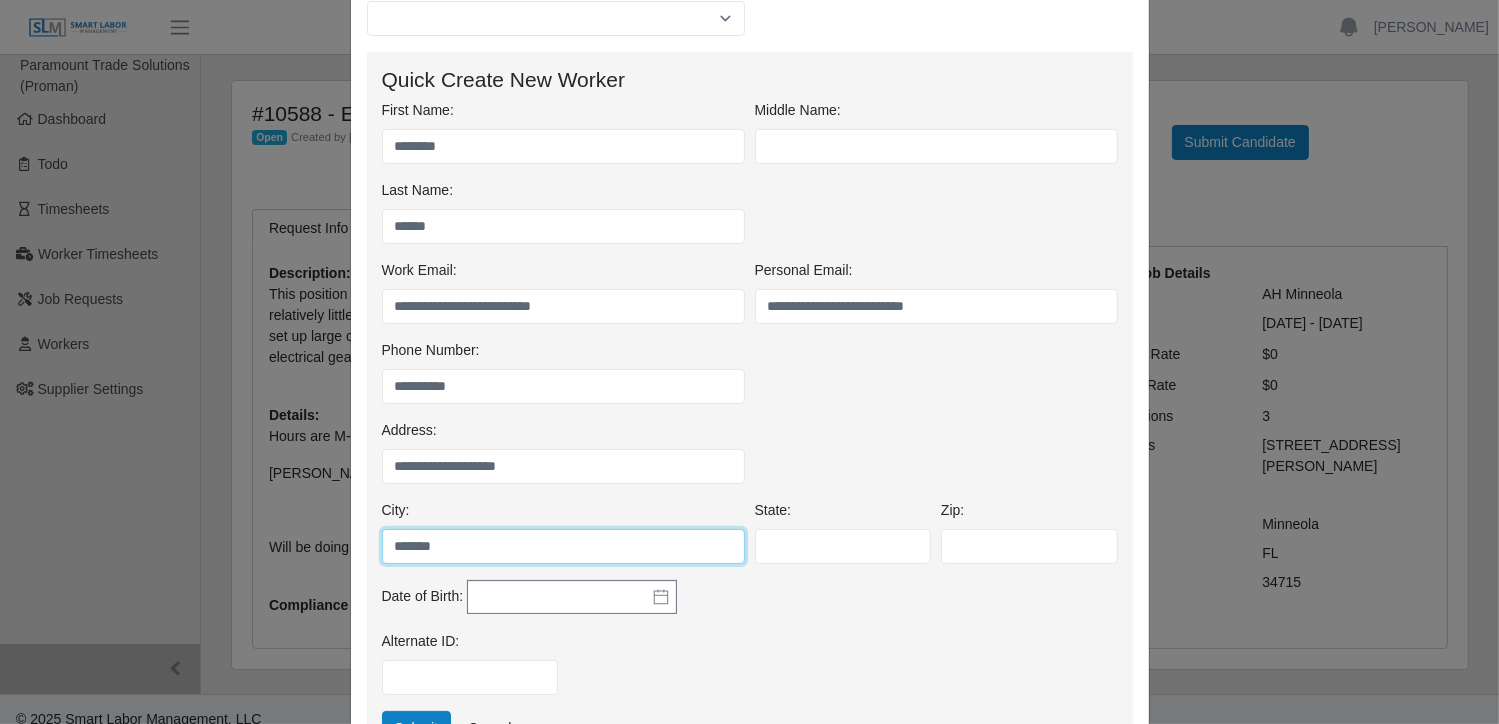 type on "*******" 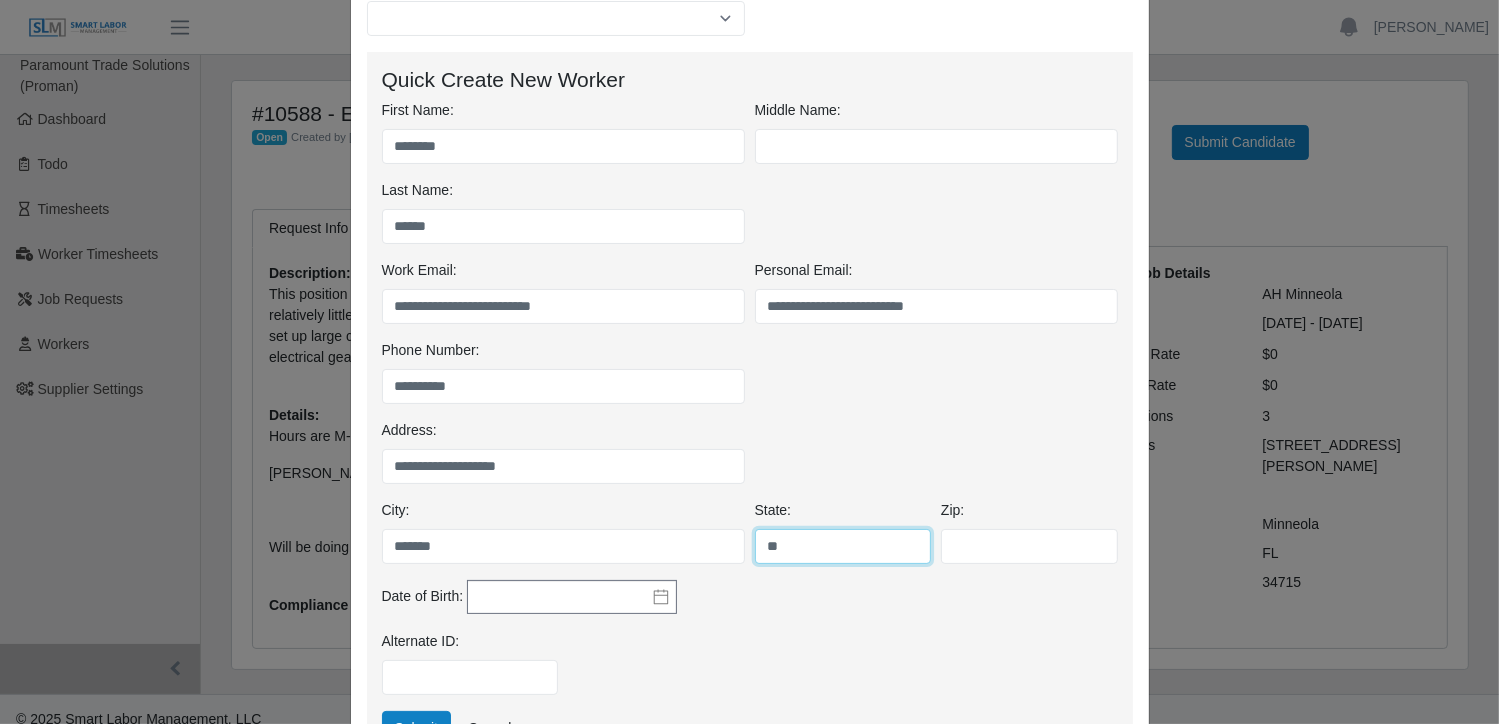 type on "**" 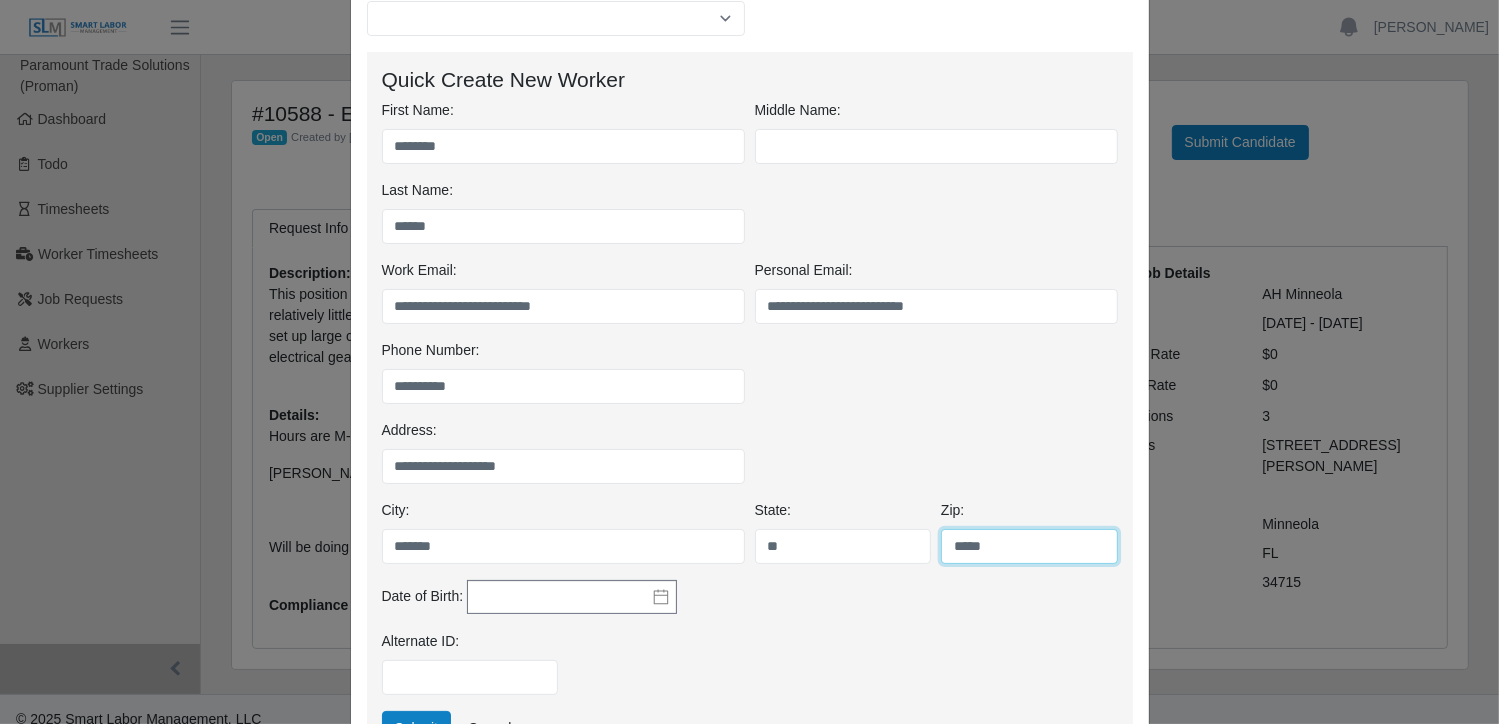 type on "*****" 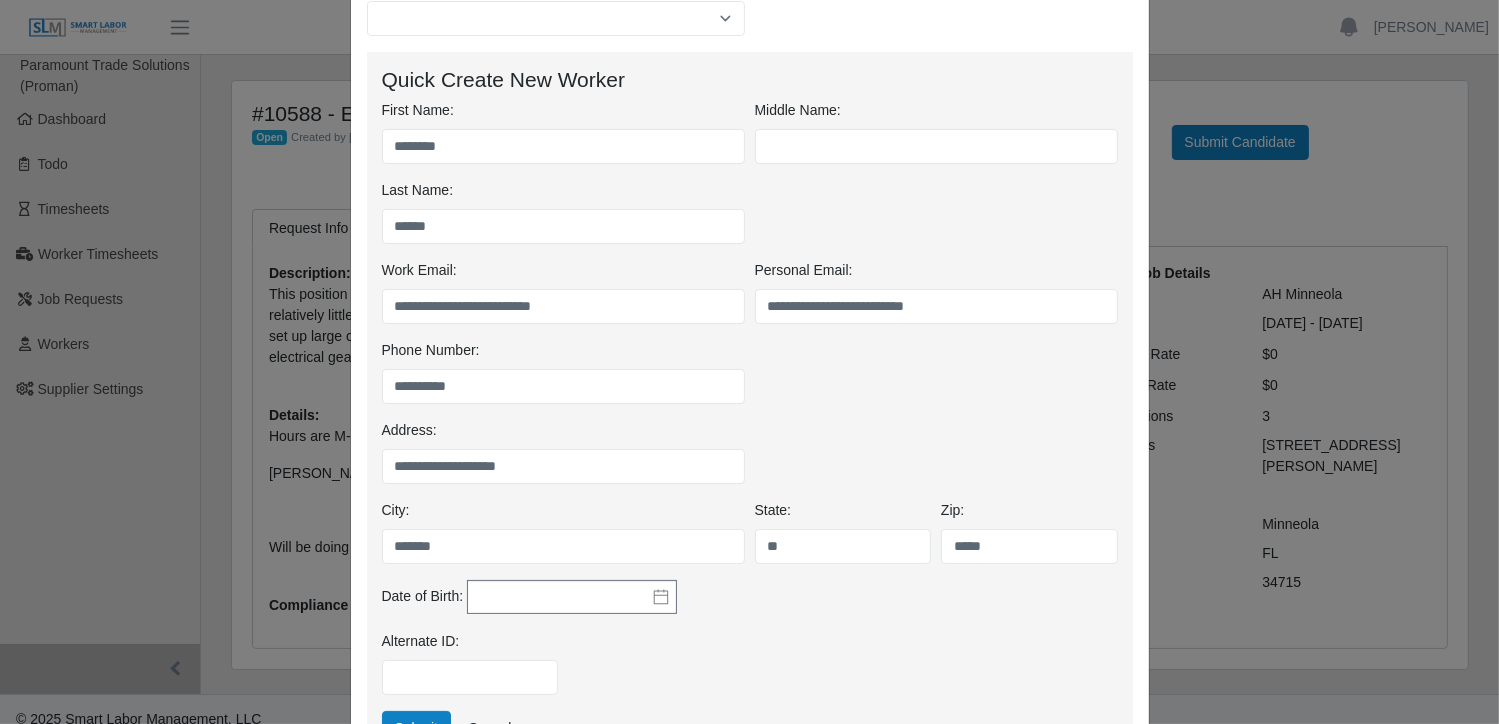 click 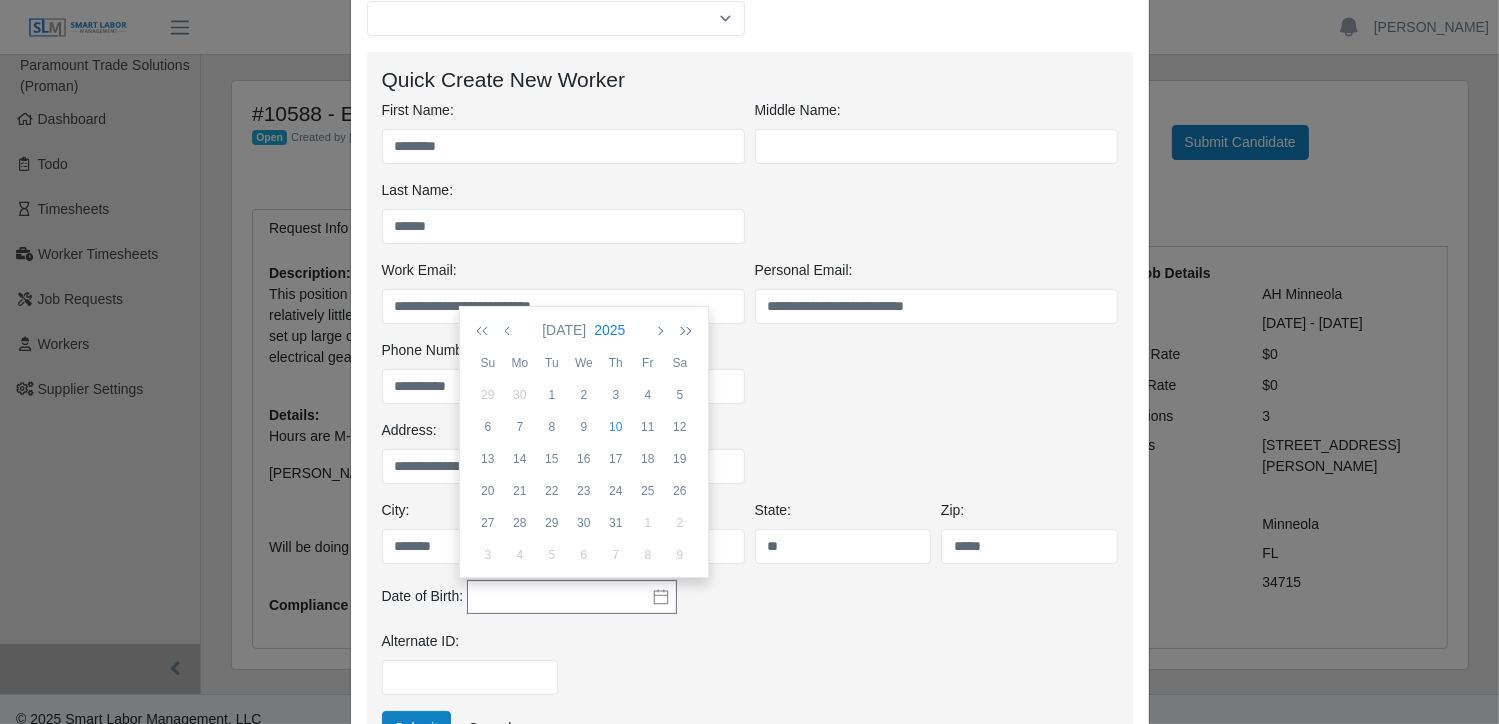 click on "2025" 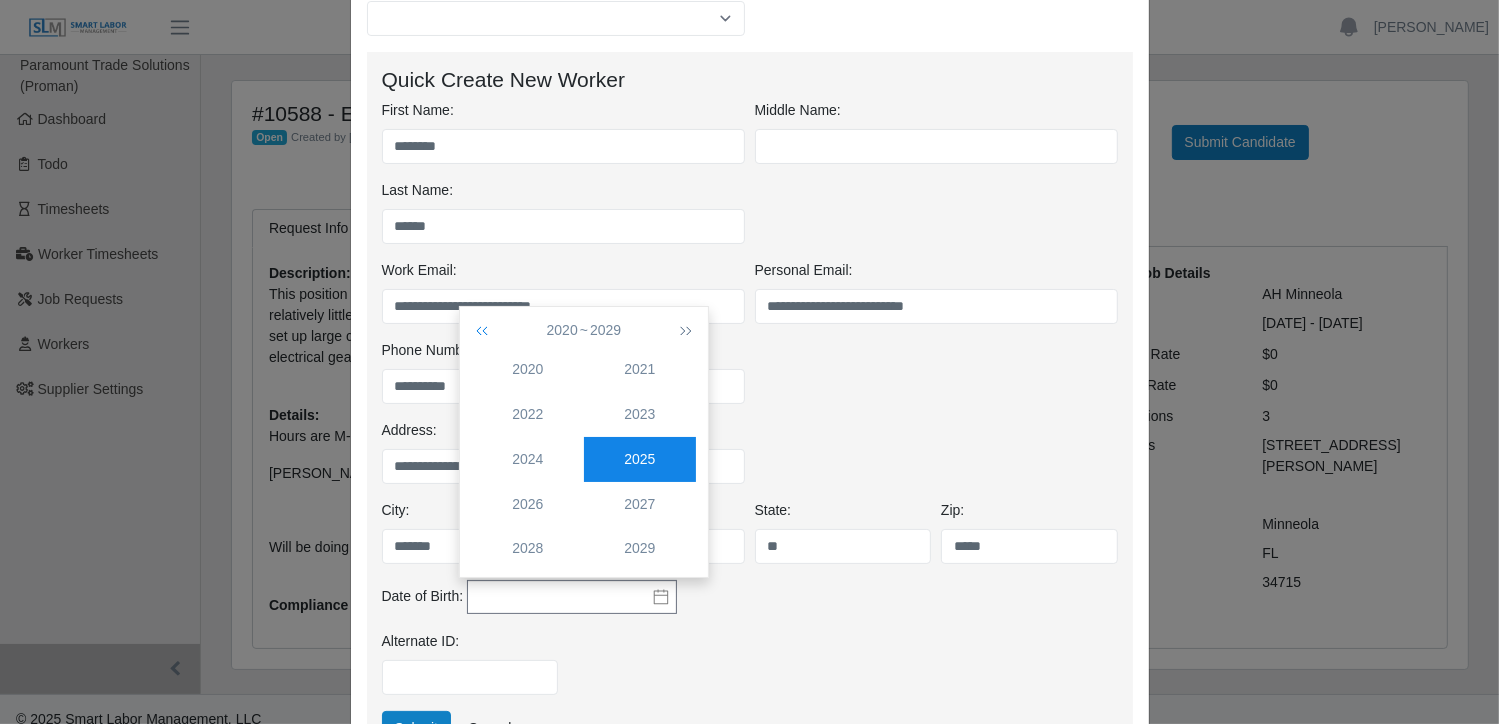 click at bounding box center [486, 330] 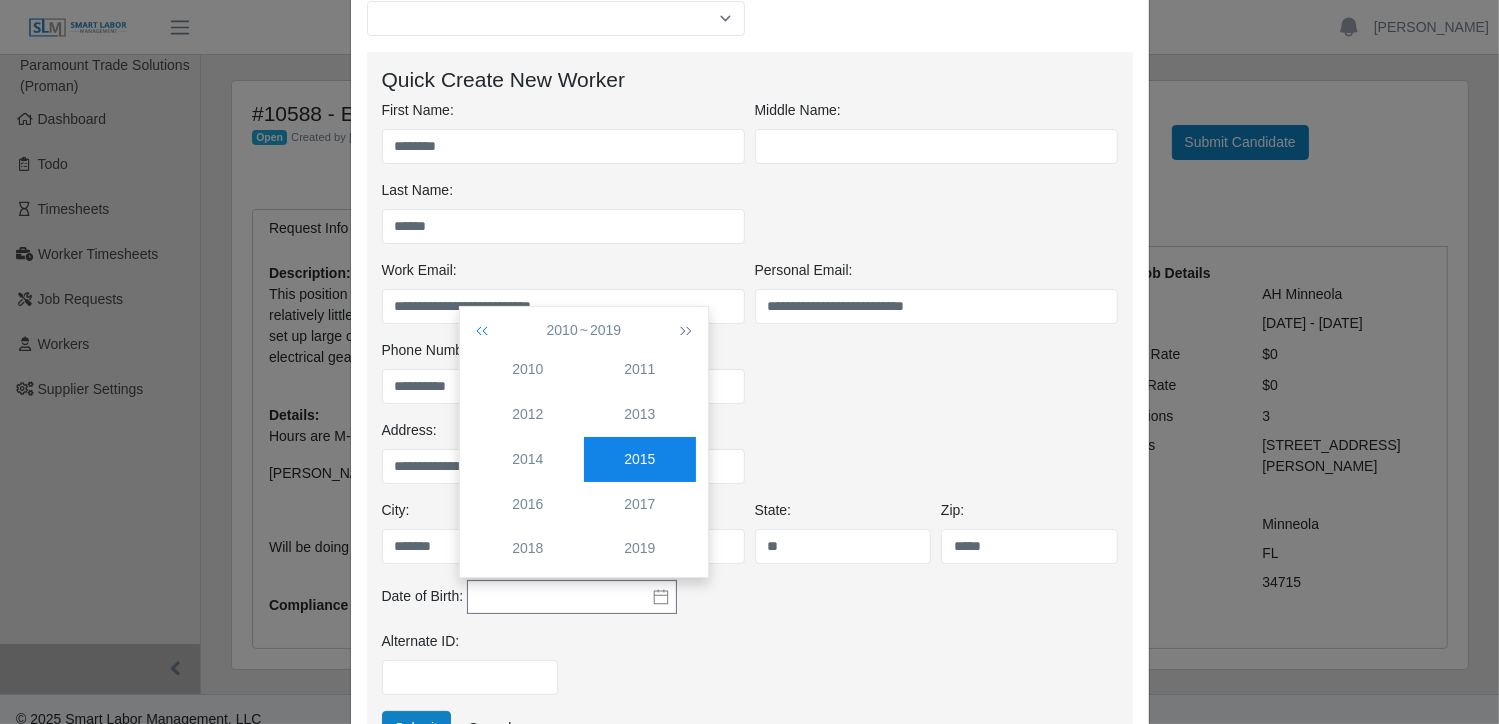 click at bounding box center (486, 330) 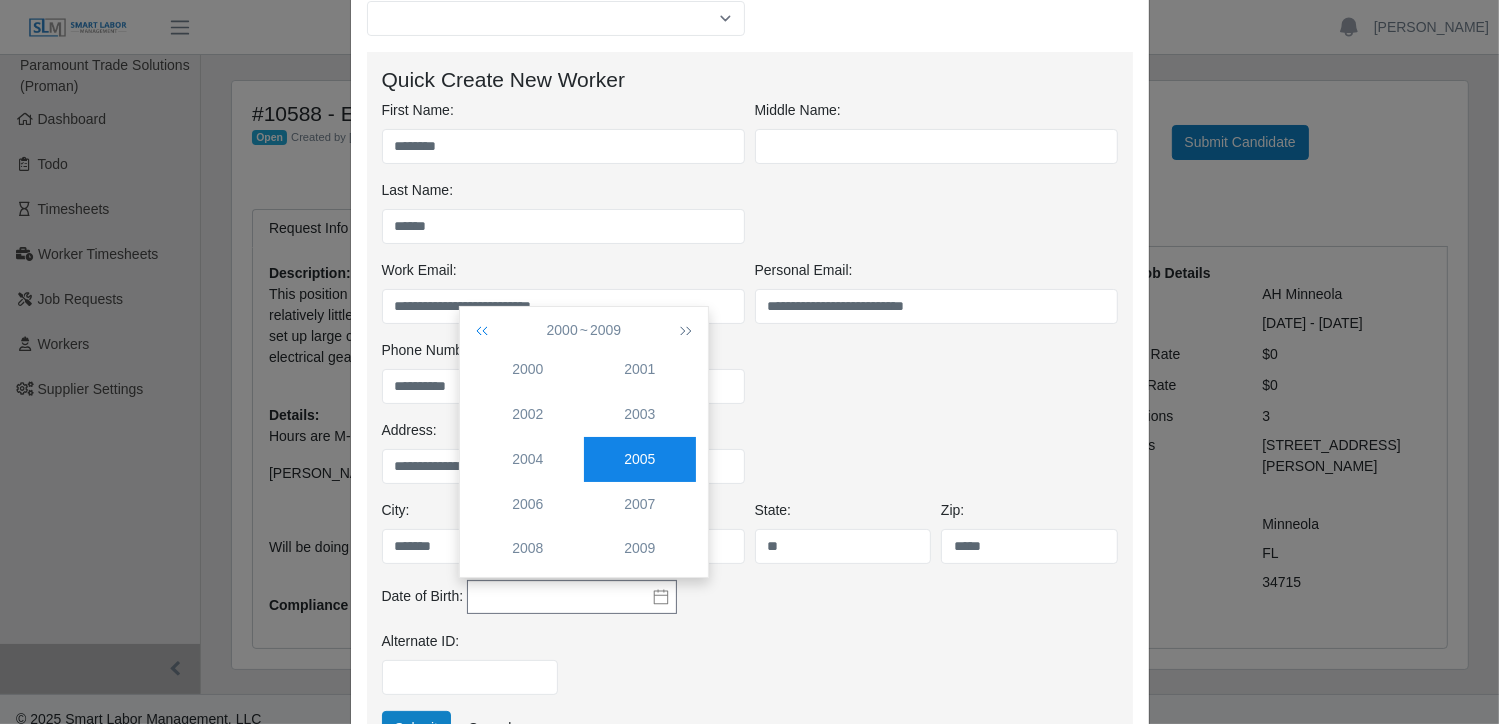 click at bounding box center [486, 330] 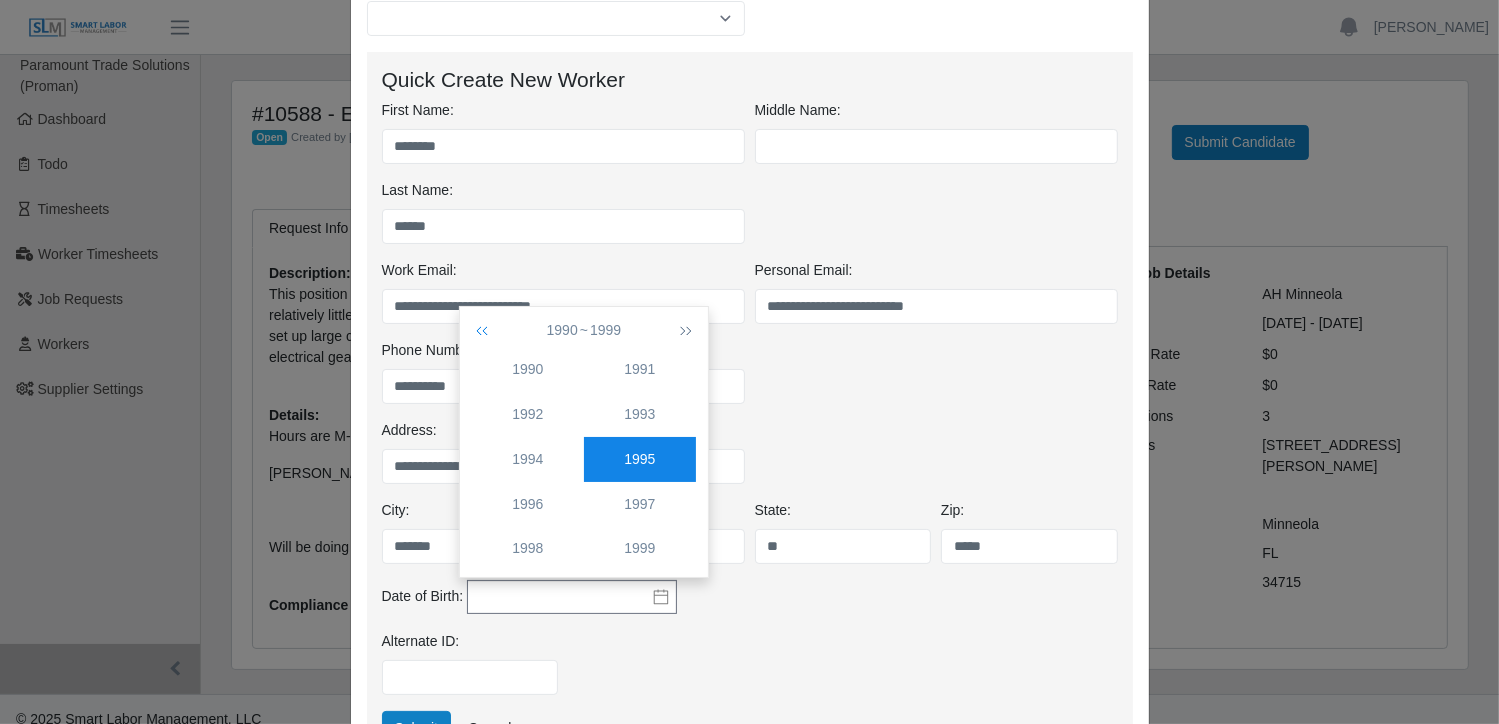 click at bounding box center (486, 330) 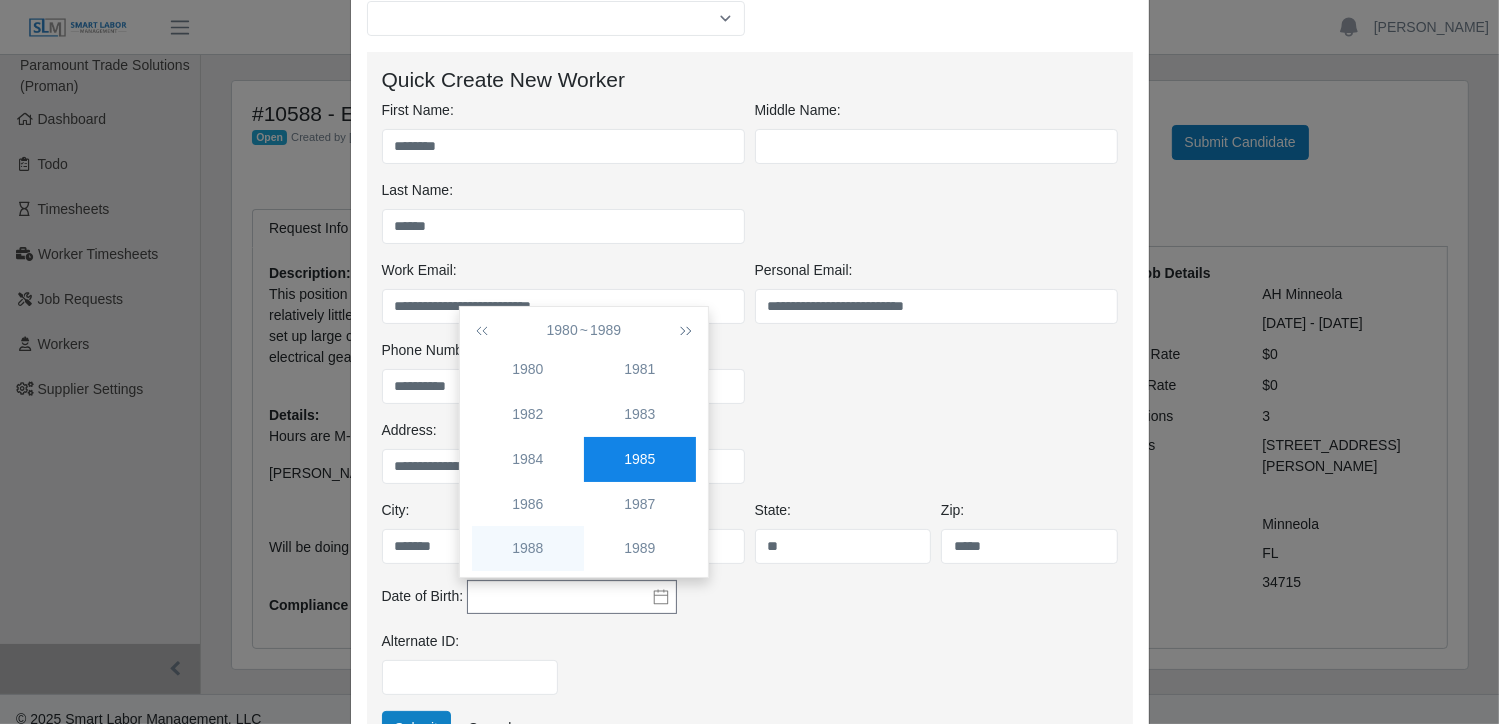 click on "1988" at bounding box center [528, 548] 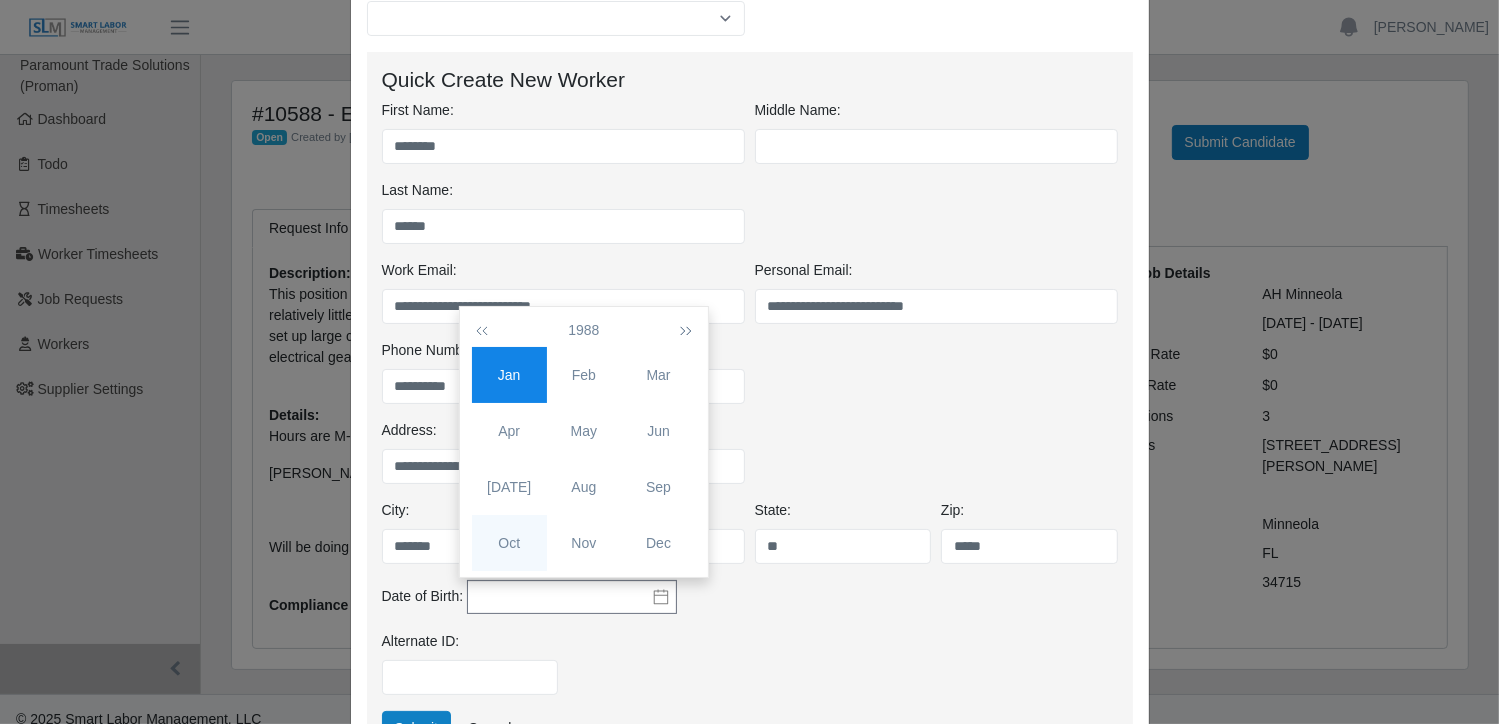 click on "Oct" at bounding box center [509, 543] 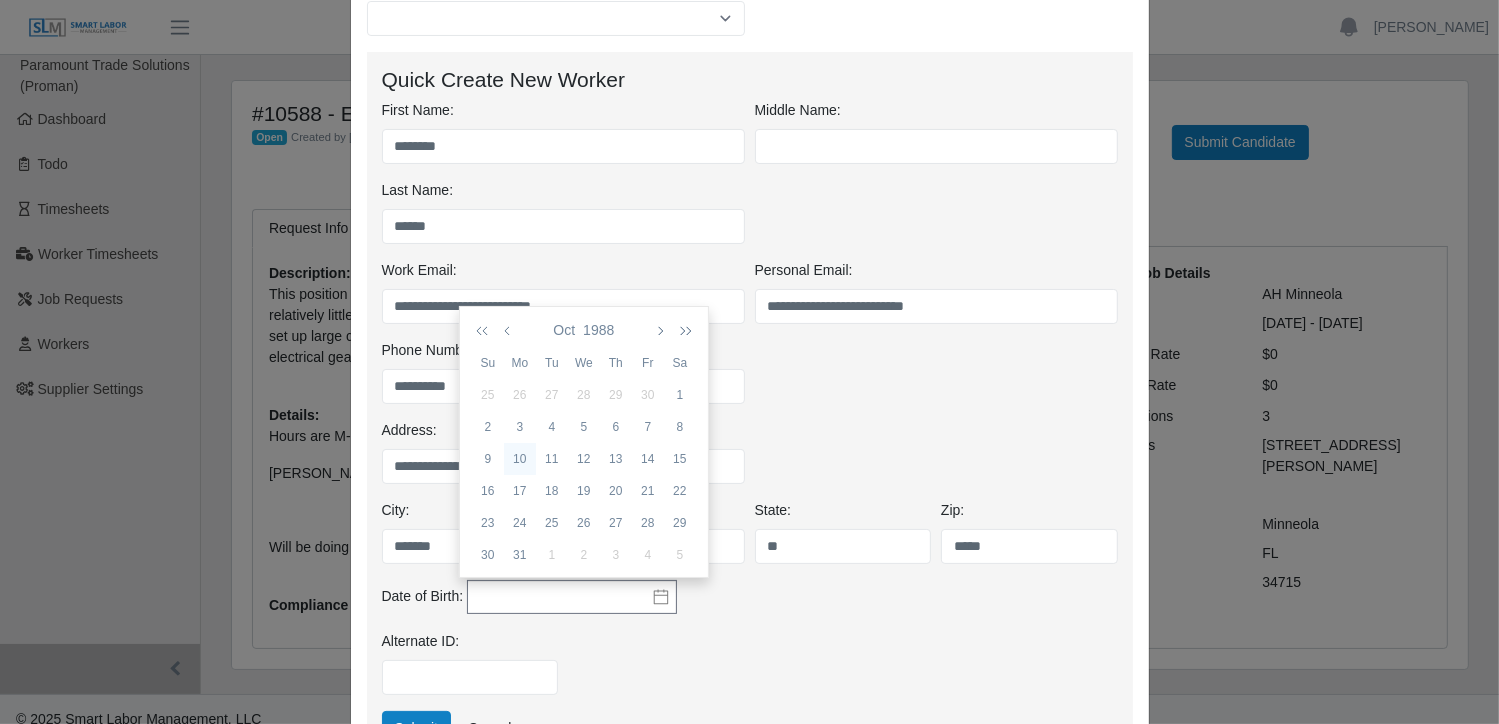 click on "10" at bounding box center [520, 459] 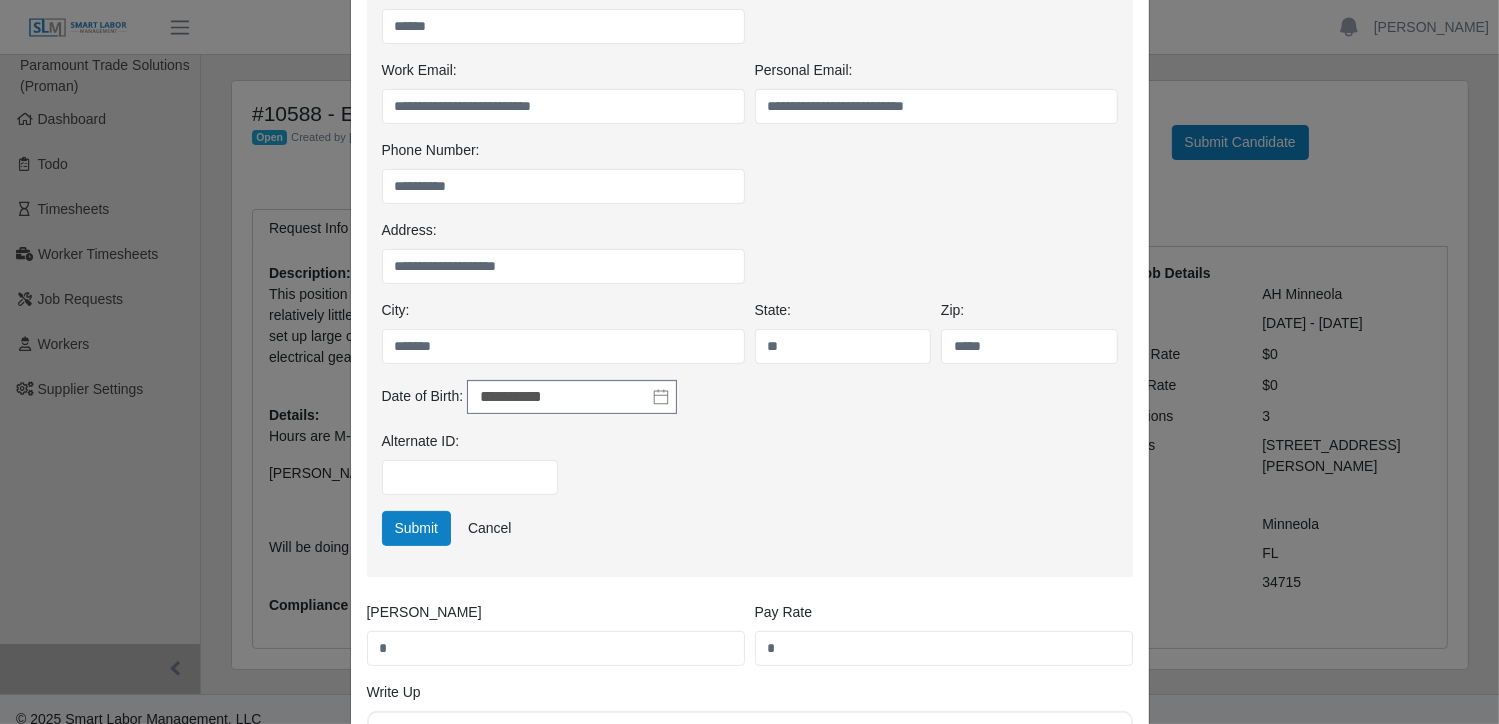 scroll, scrollTop: 500, scrollLeft: 0, axis: vertical 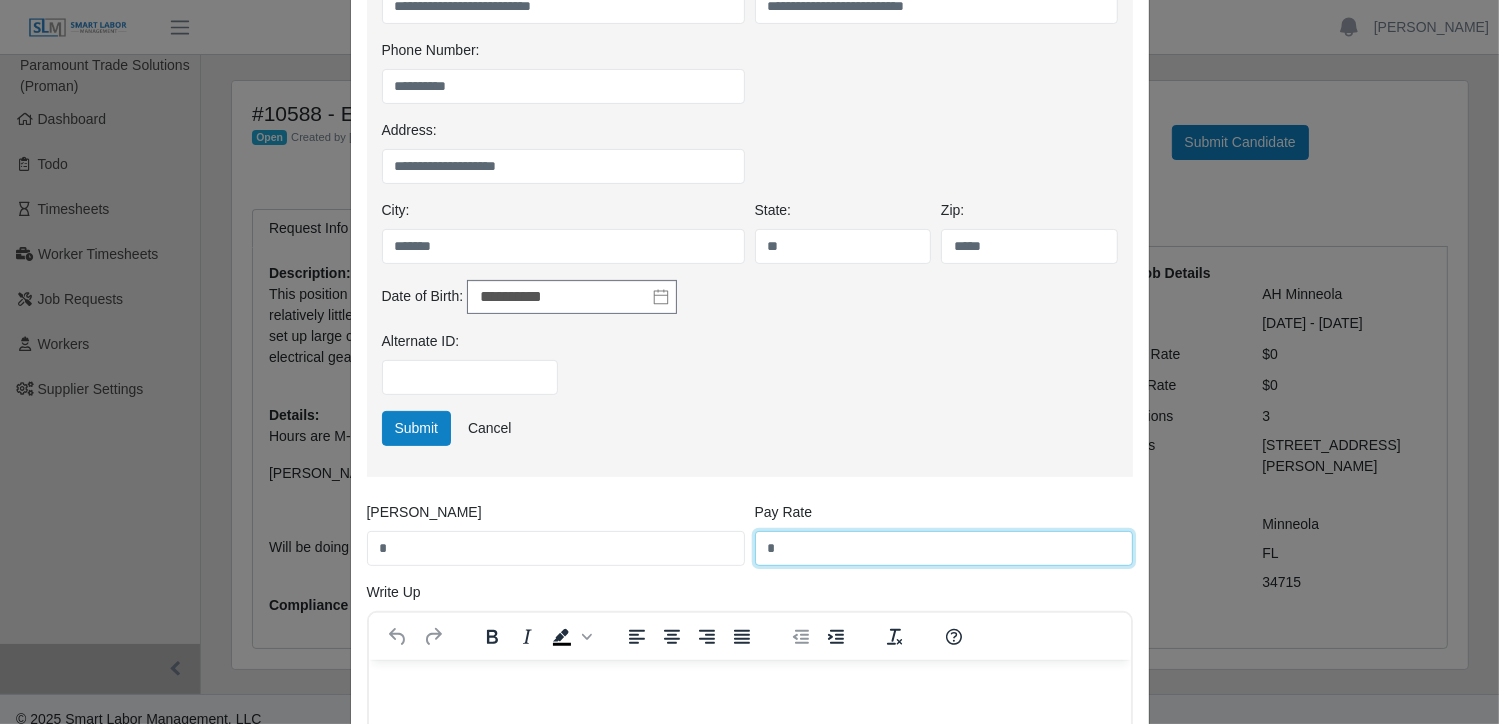 click on "*" at bounding box center [944, 548] 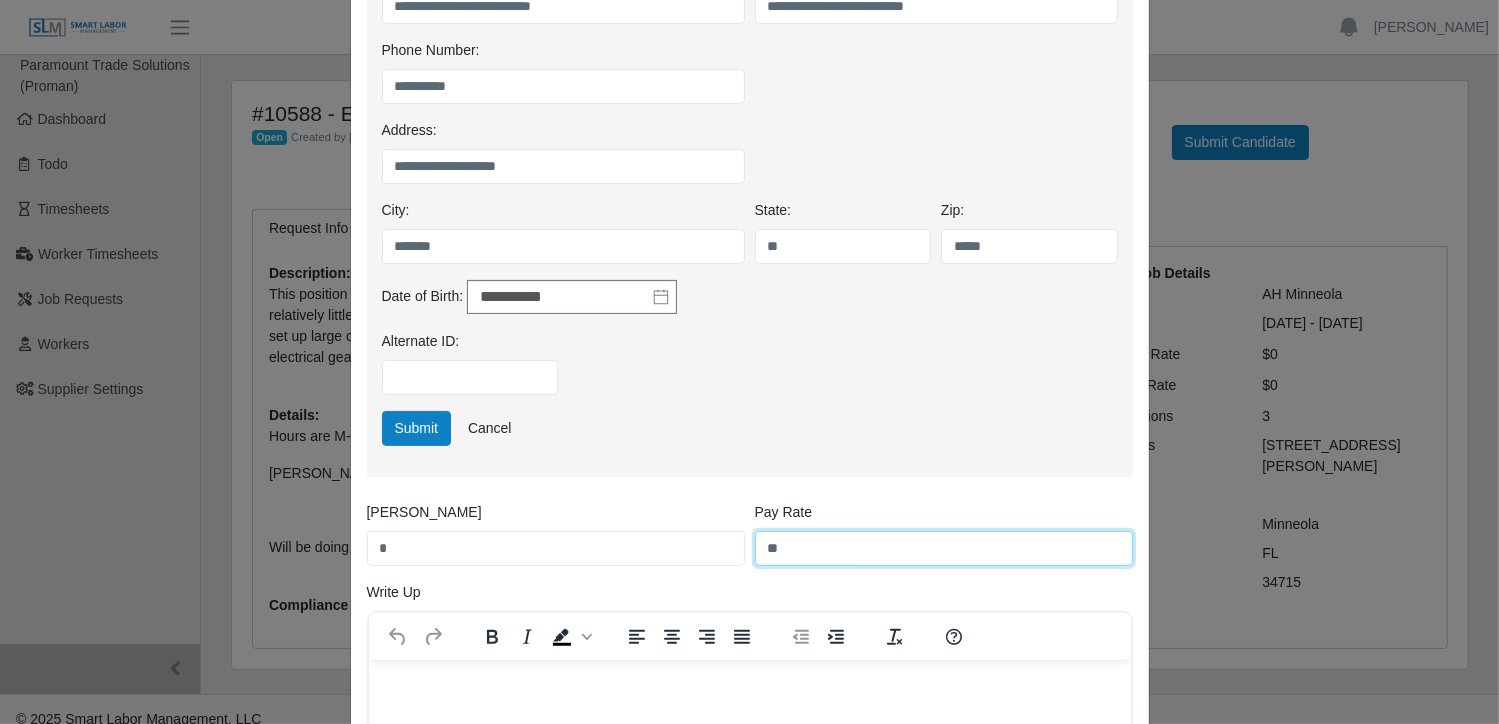 type on "**" 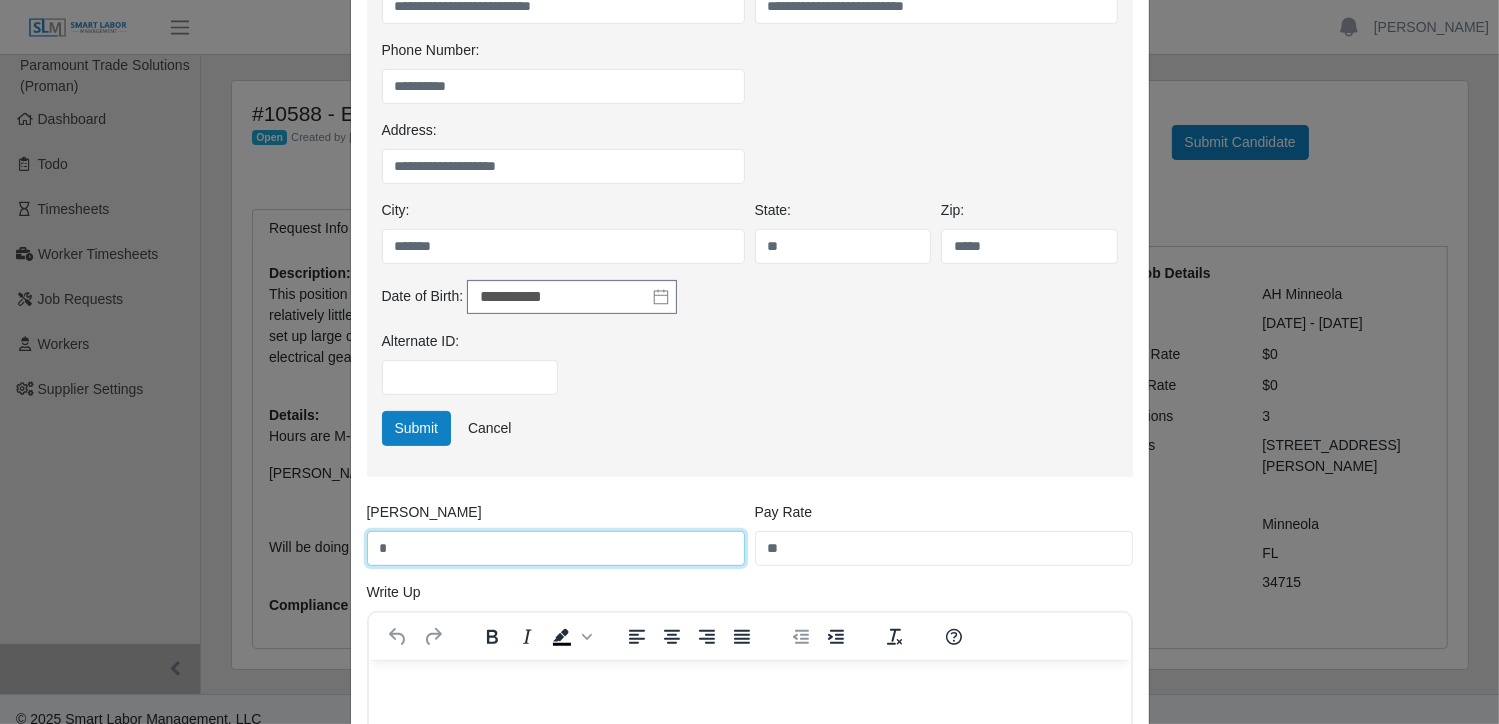 click on "*" at bounding box center (556, 548) 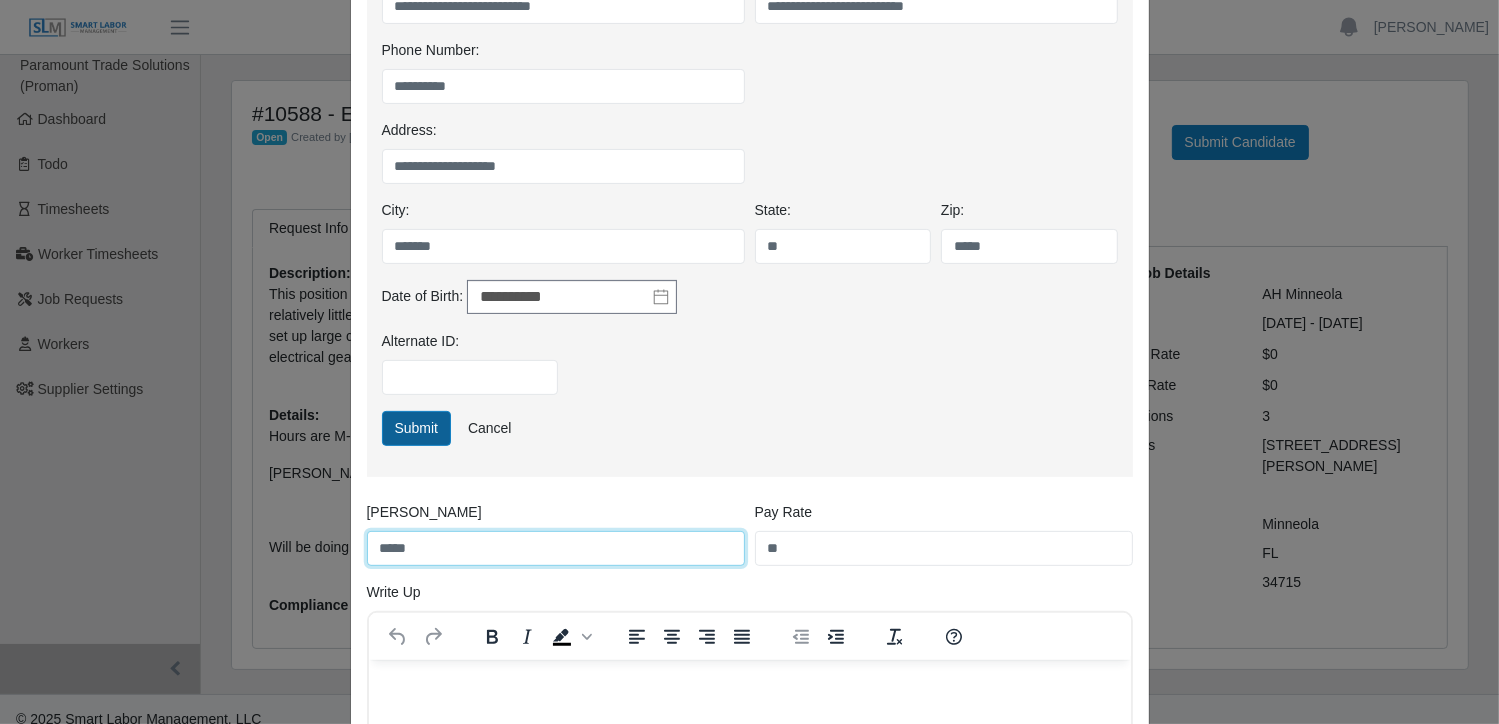 type on "*****" 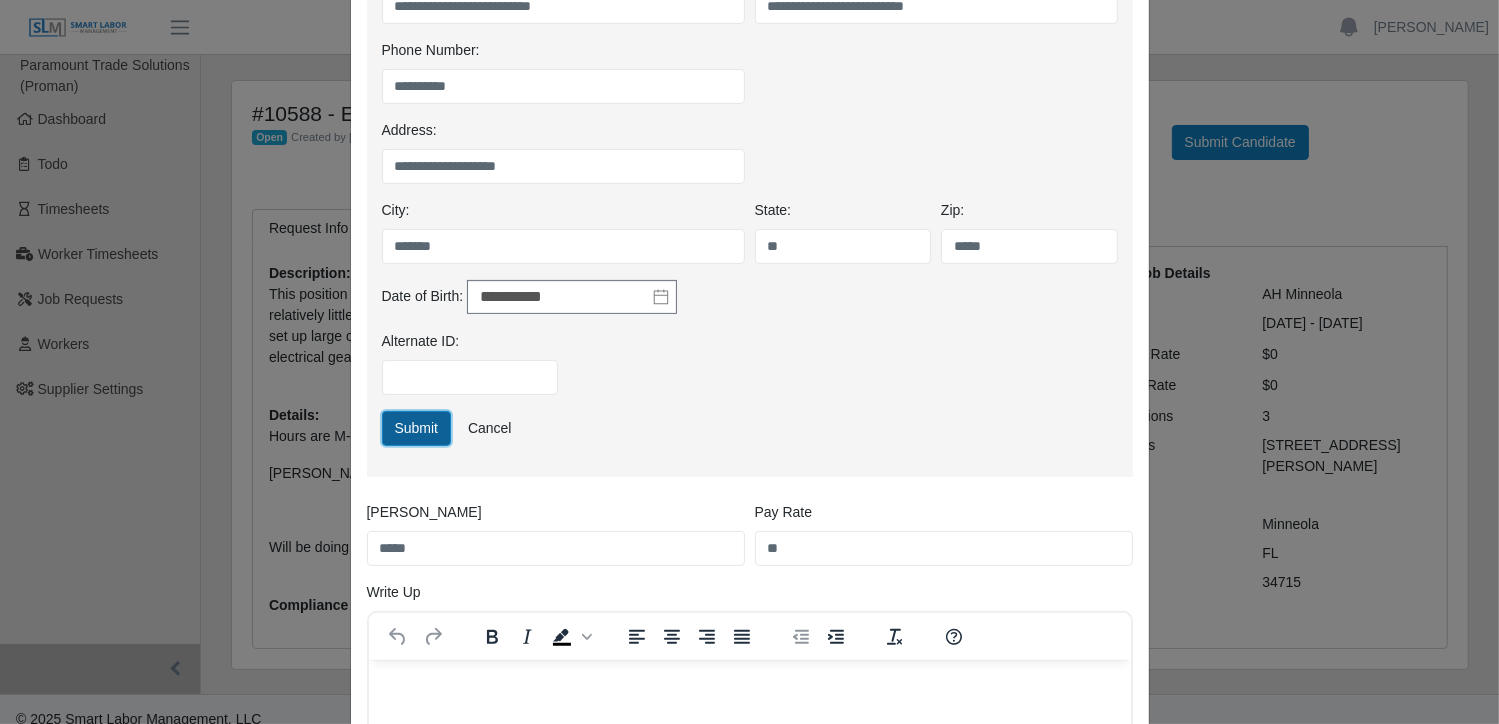 click on "Submit" at bounding box center [417, 428] 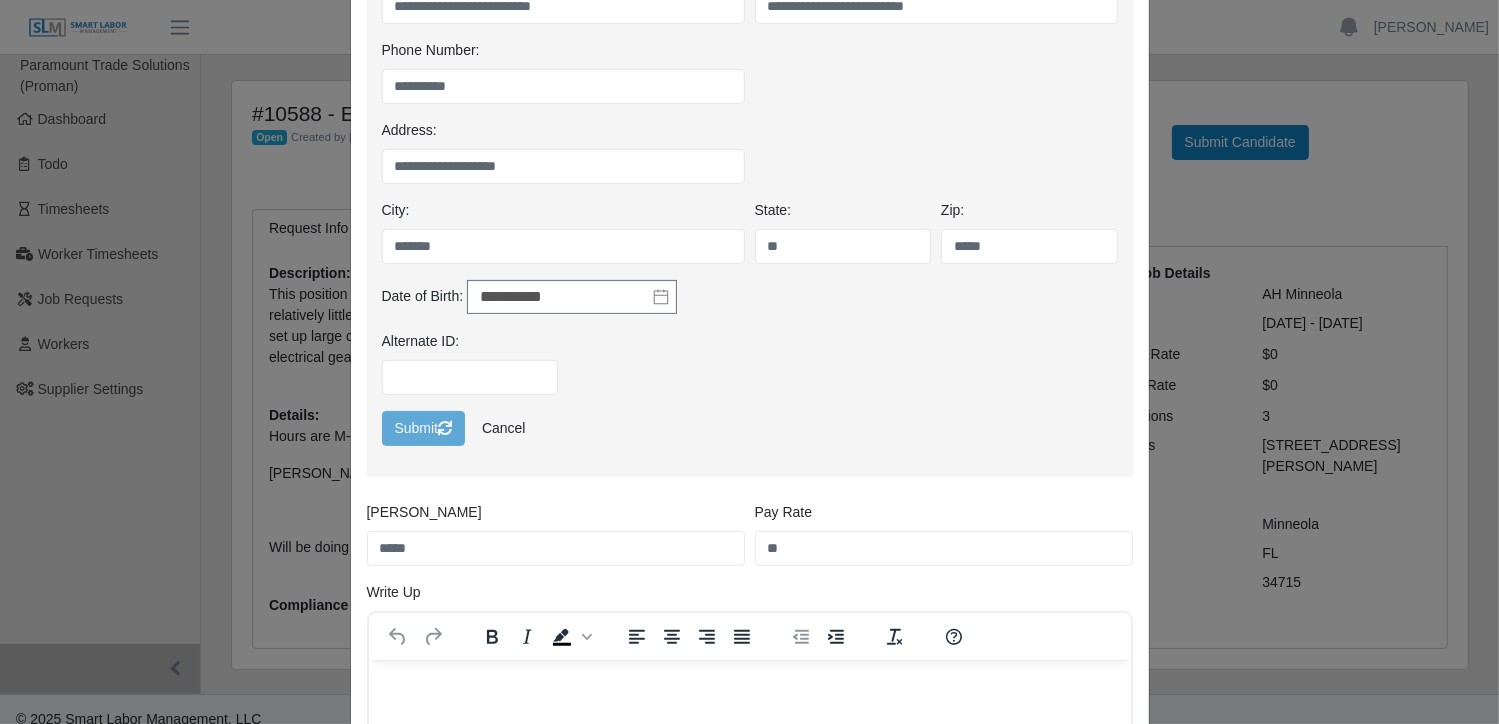 select on "*****" 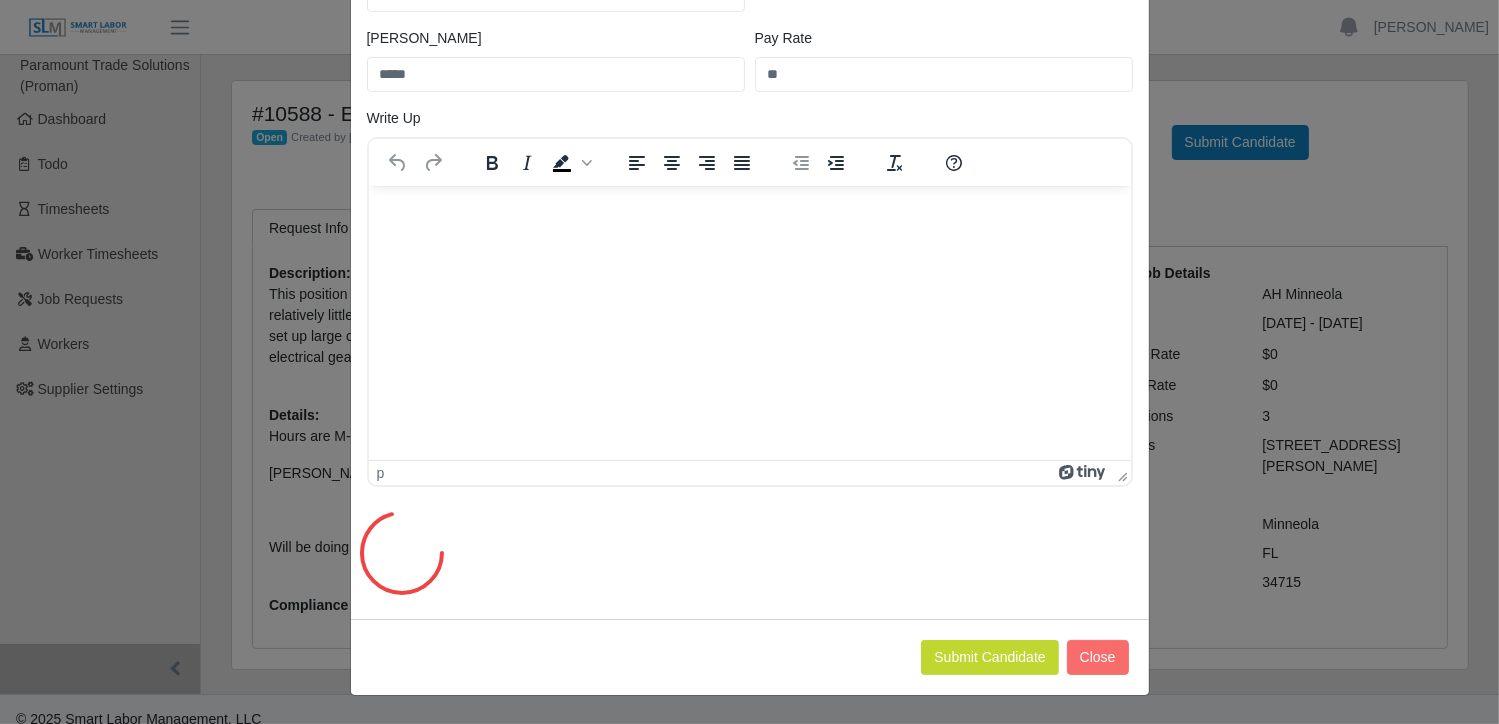 scroll, scrollTop: 0, scrollLeft: 0, axis: both 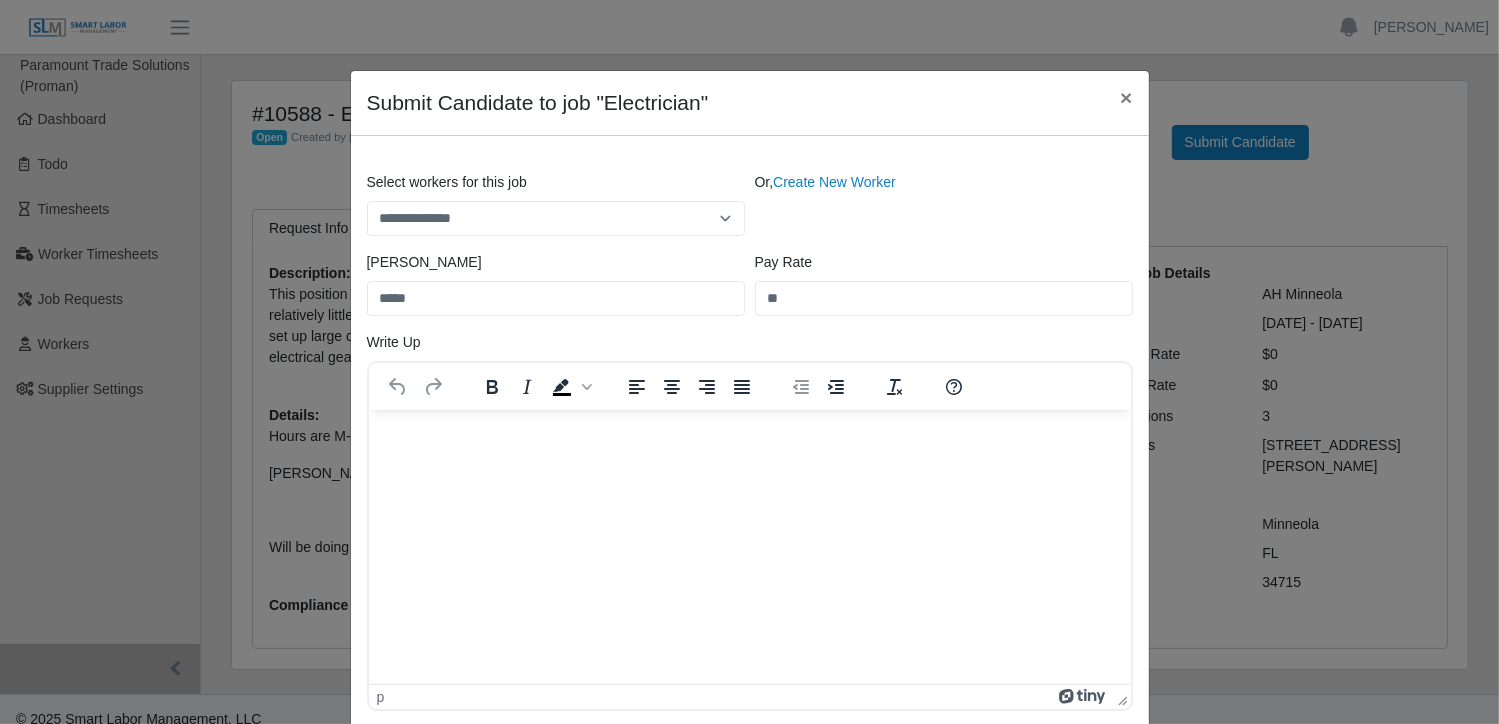 click at bounding box center (749, 436) 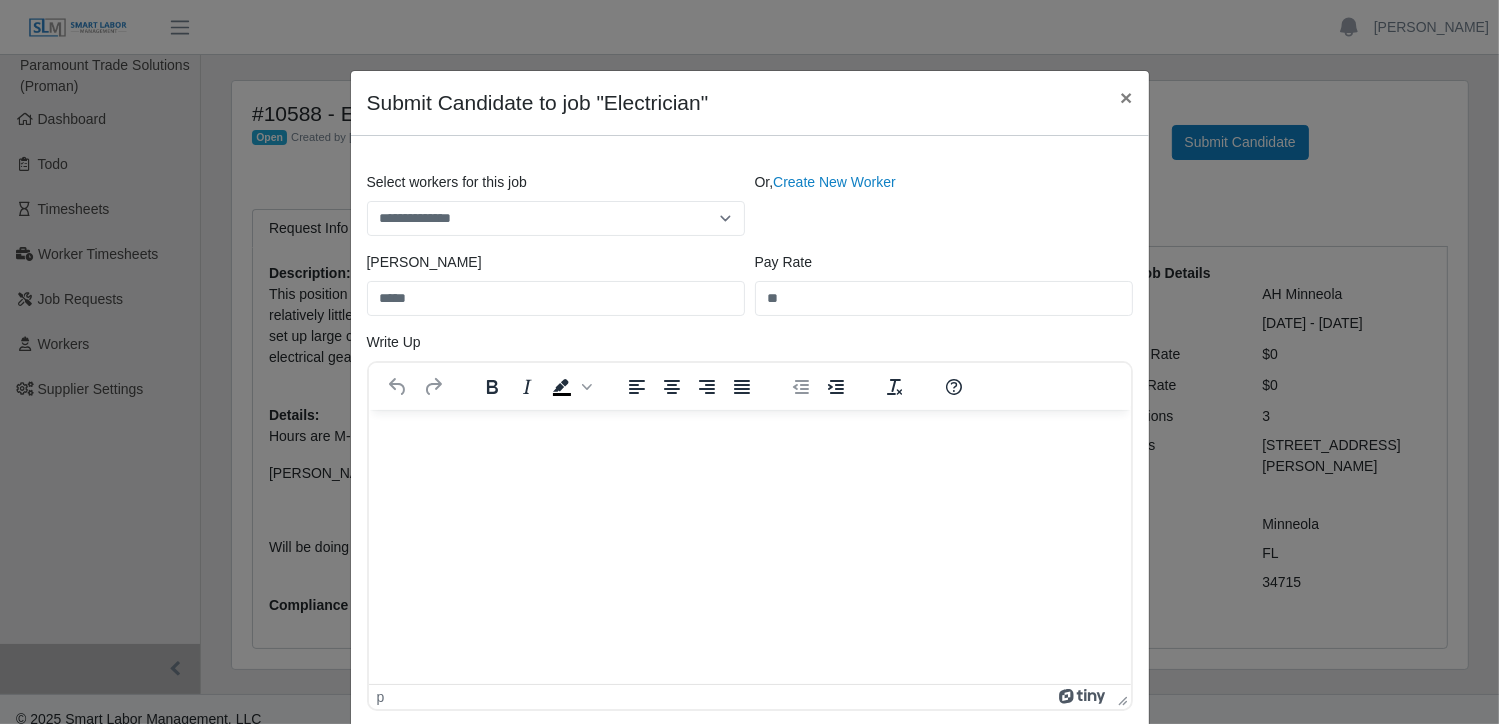paste 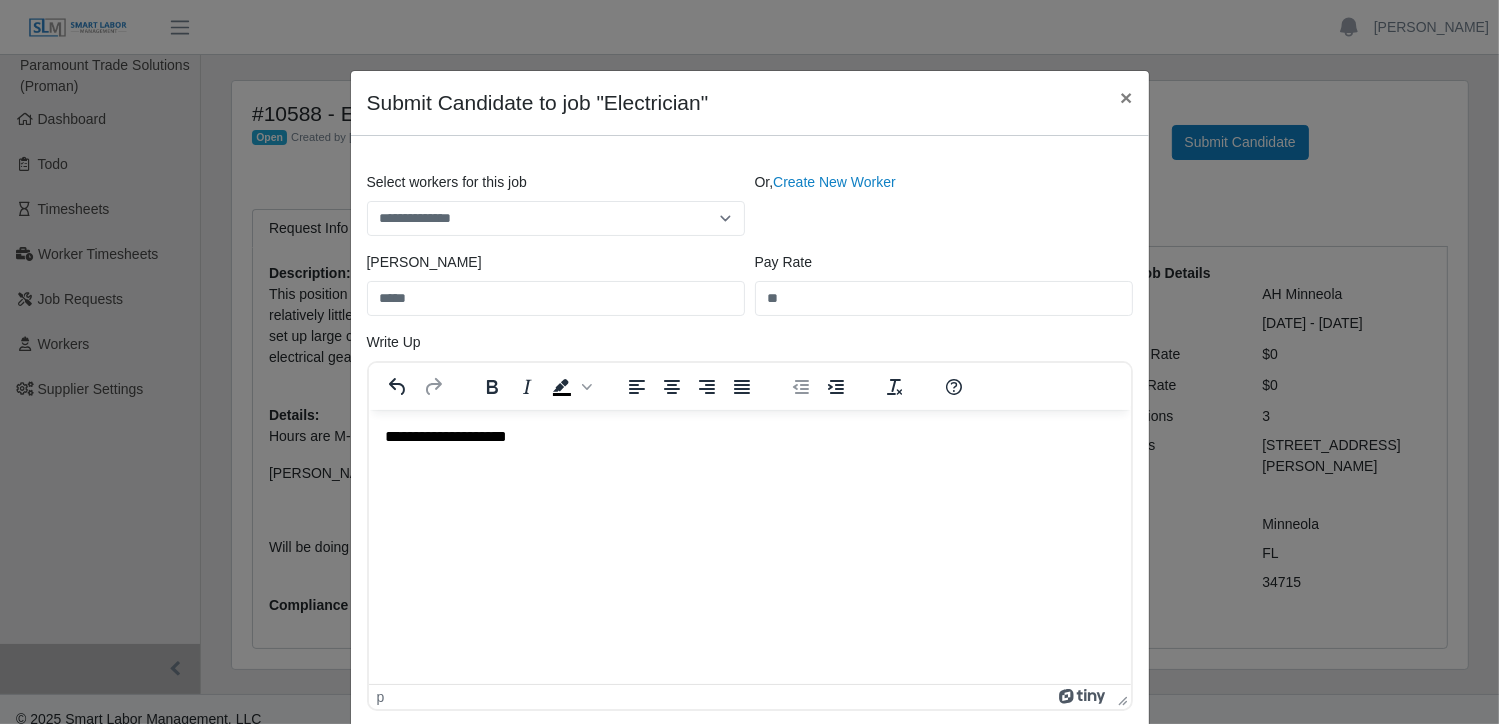 type 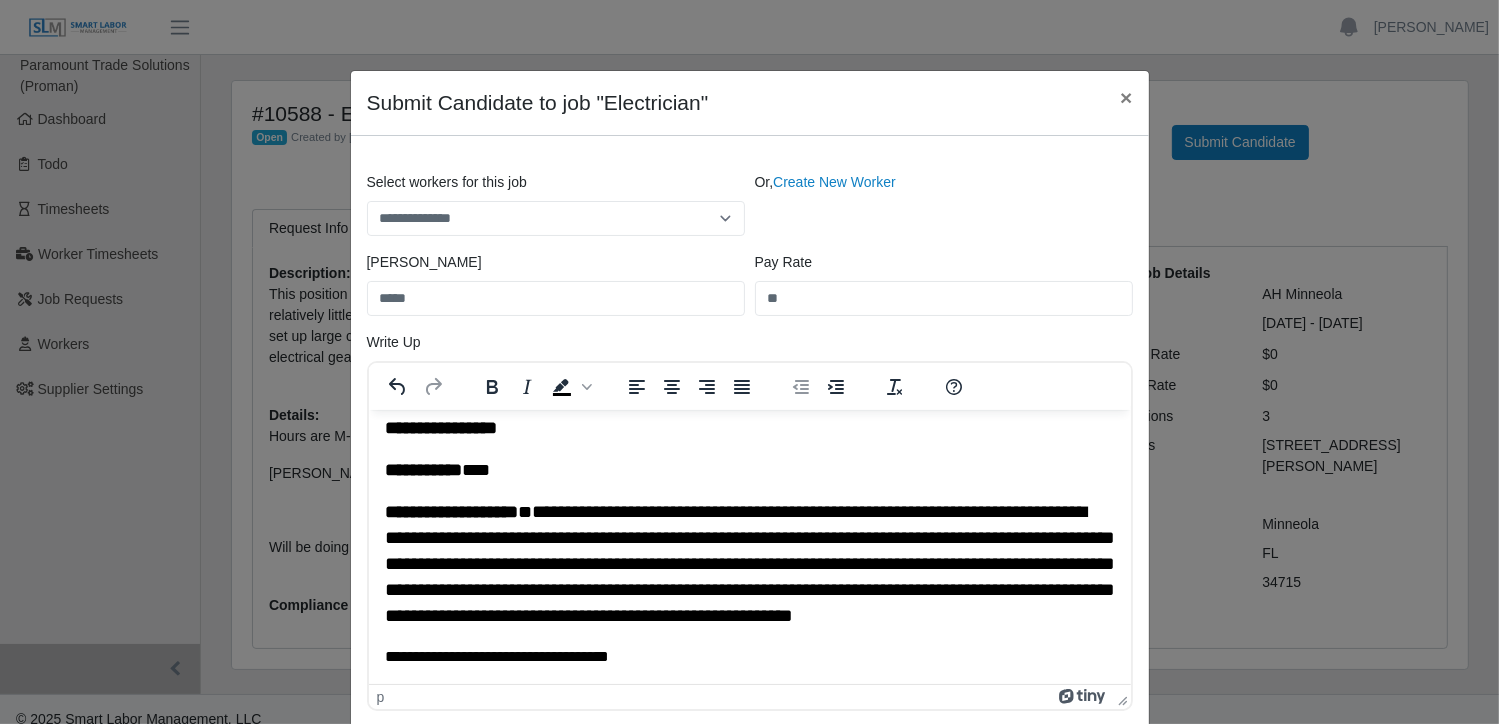 scroll, scrollTop: 525, scrollLeft: 0, axis: vertical 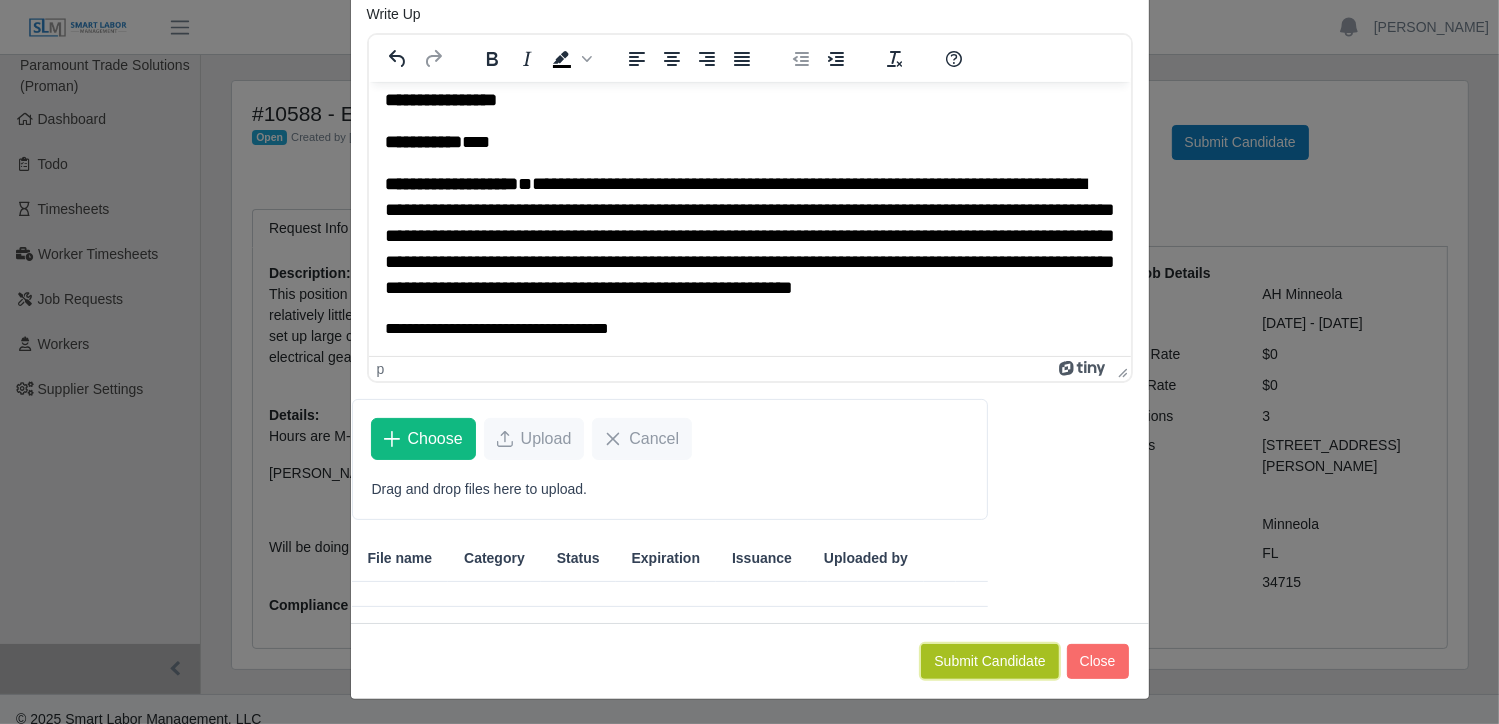 click on "Submit Candidate" 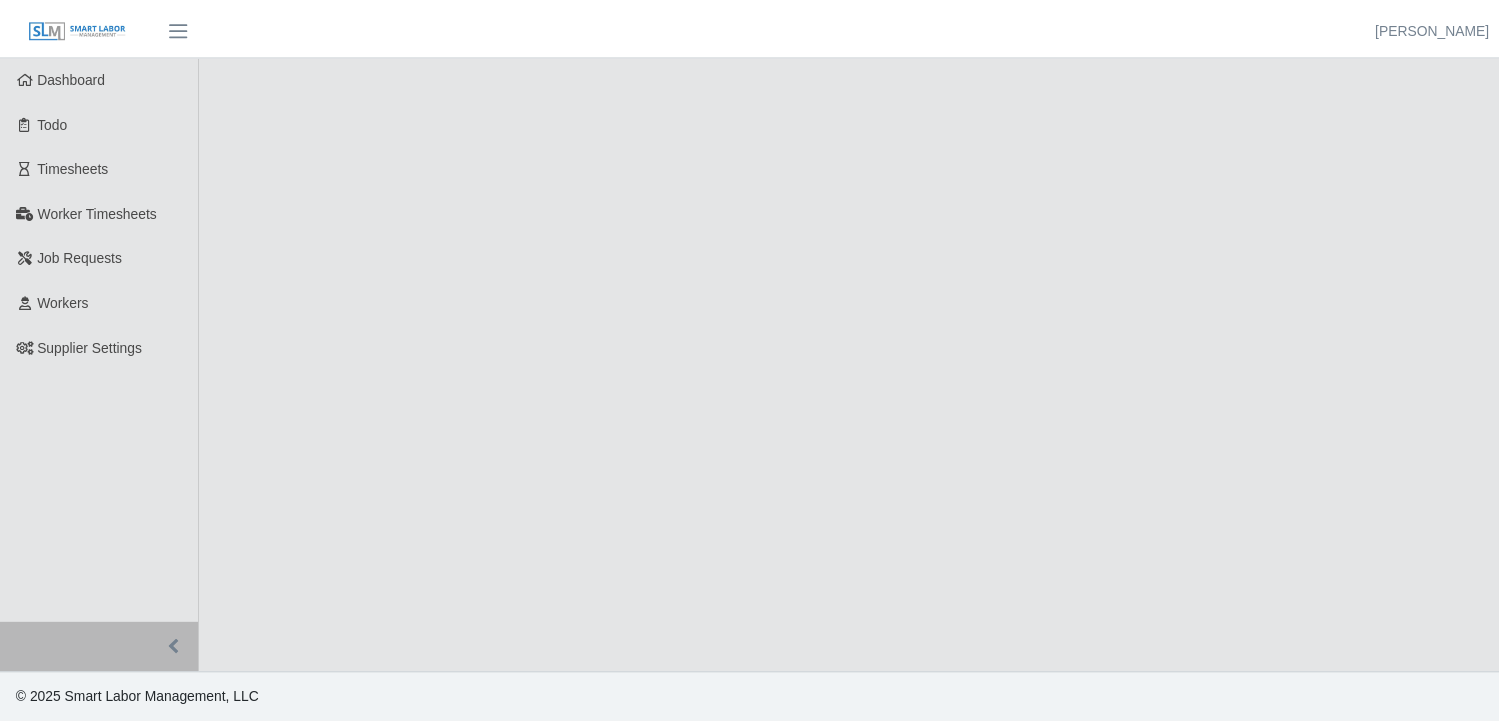 scroll, scrollTop: 0, scrollLeft: 0, axis: both 